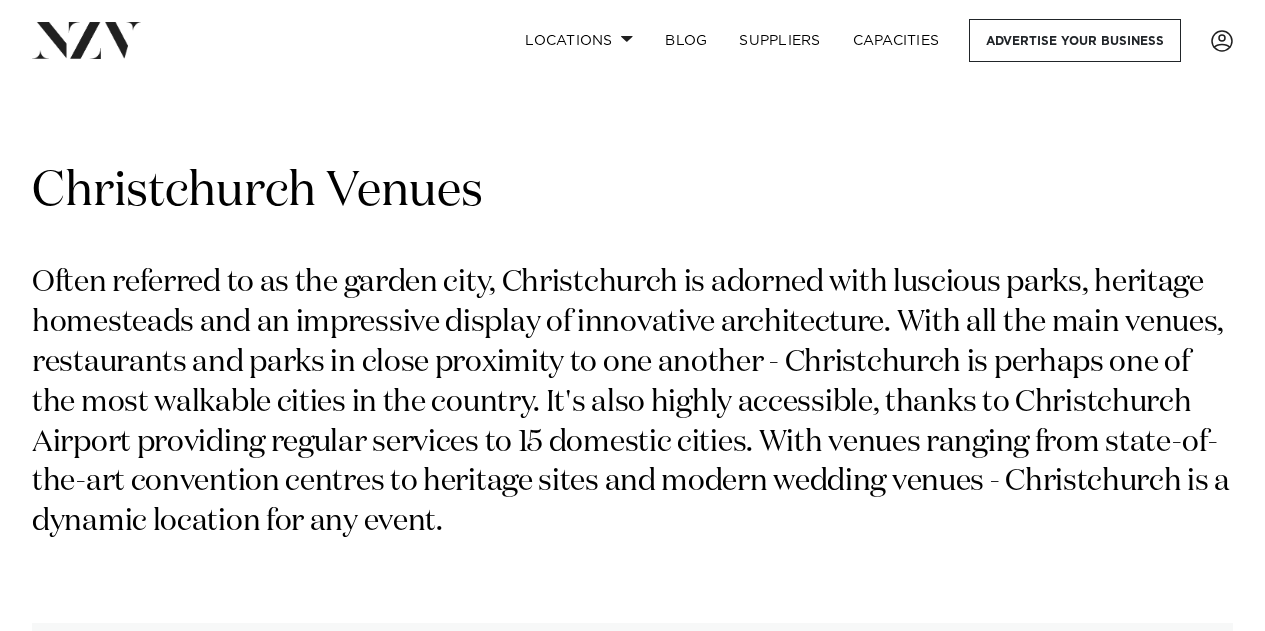 scroll, scrollTop: 0, scrollLeft: 0, axis: both 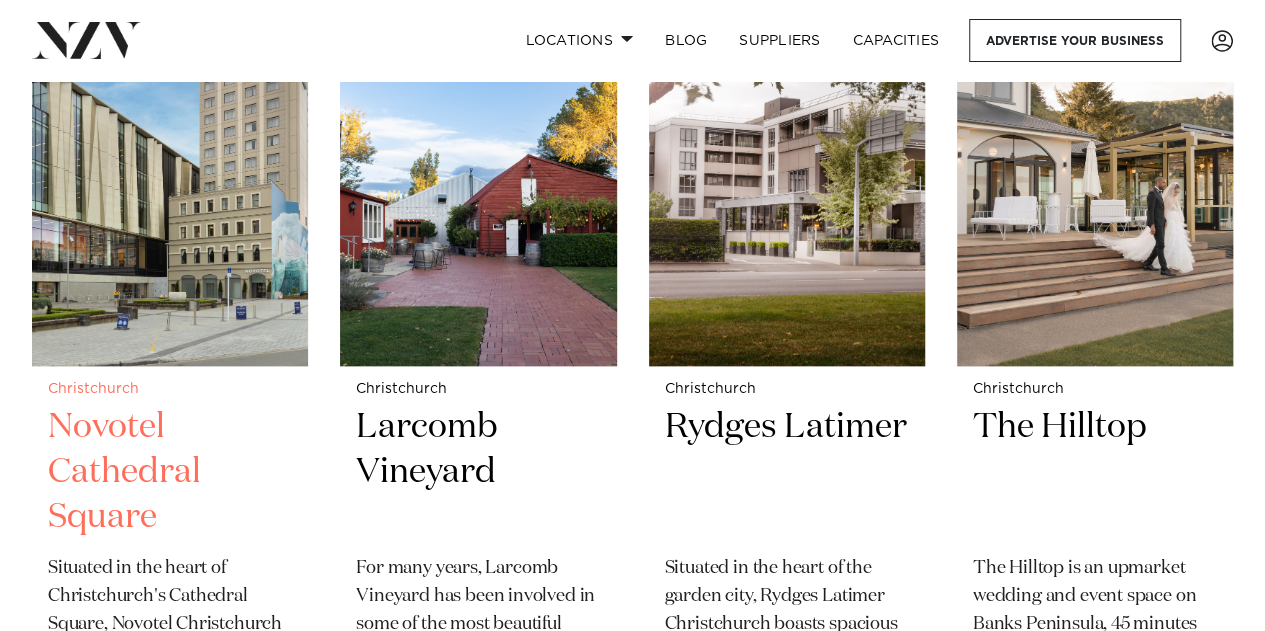 click at bounding box center (170, 180) 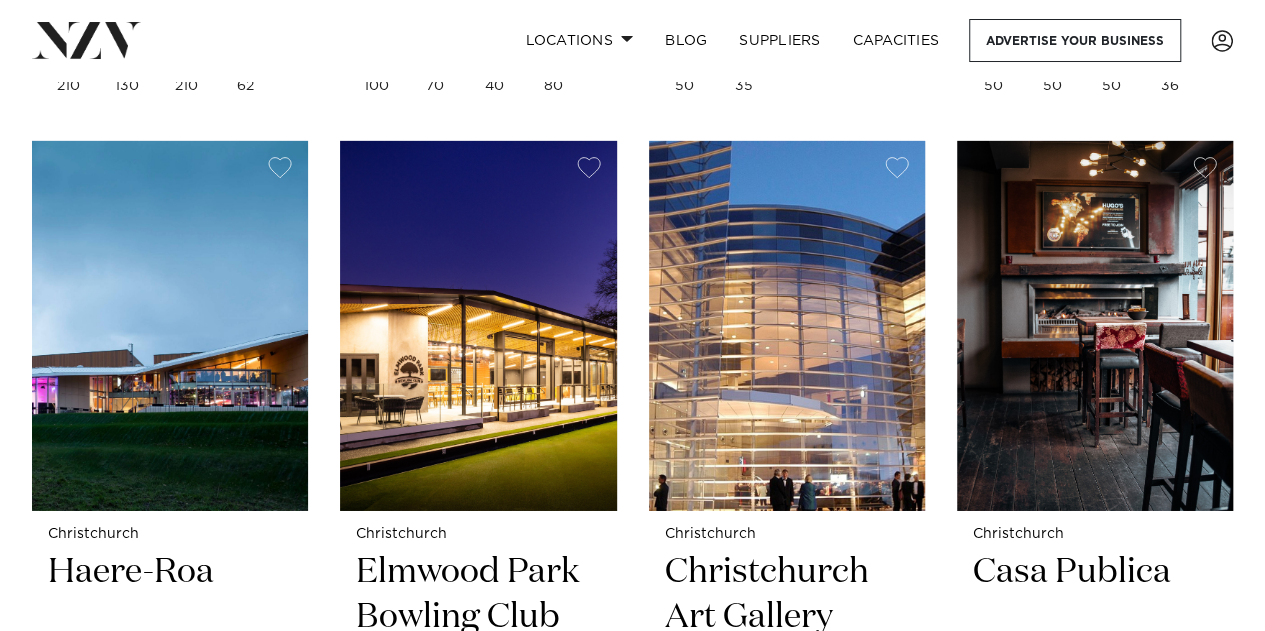 scroll, scrollTop: 3200, scrollLeft: 0, axis: vertical 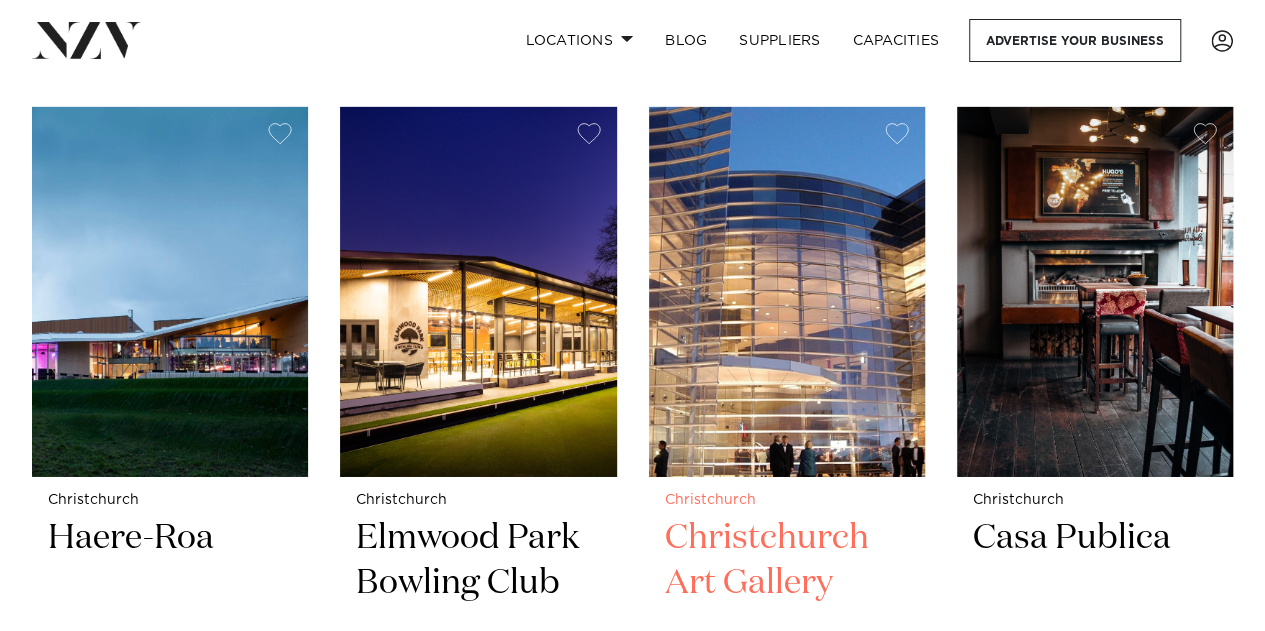click at bounding box center (787, 292) 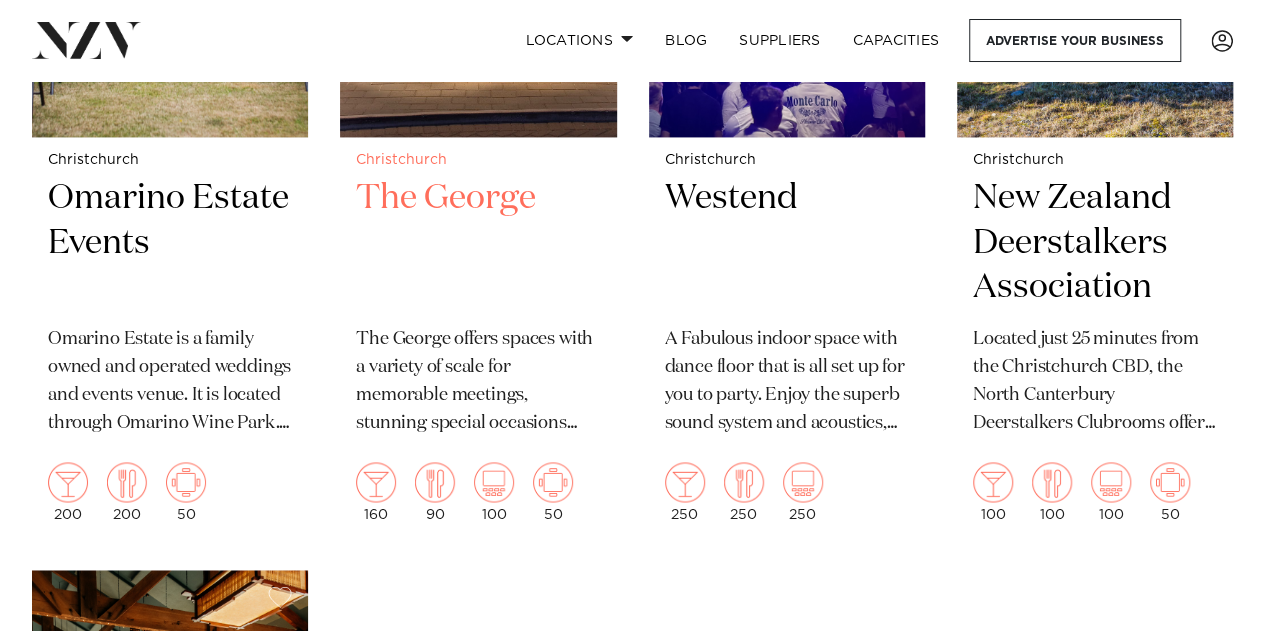 scroll, scrollTop: 5184, scrollLeft: 0, axis: vertical 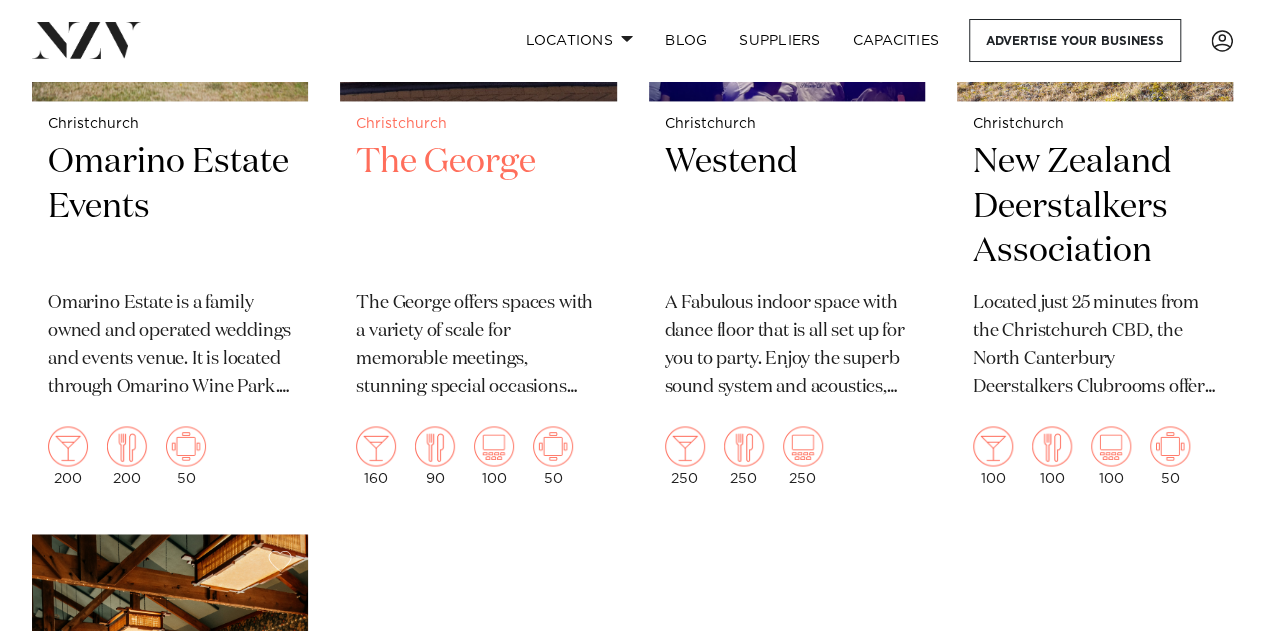 click on "The George" at bounding box center [478, 207] 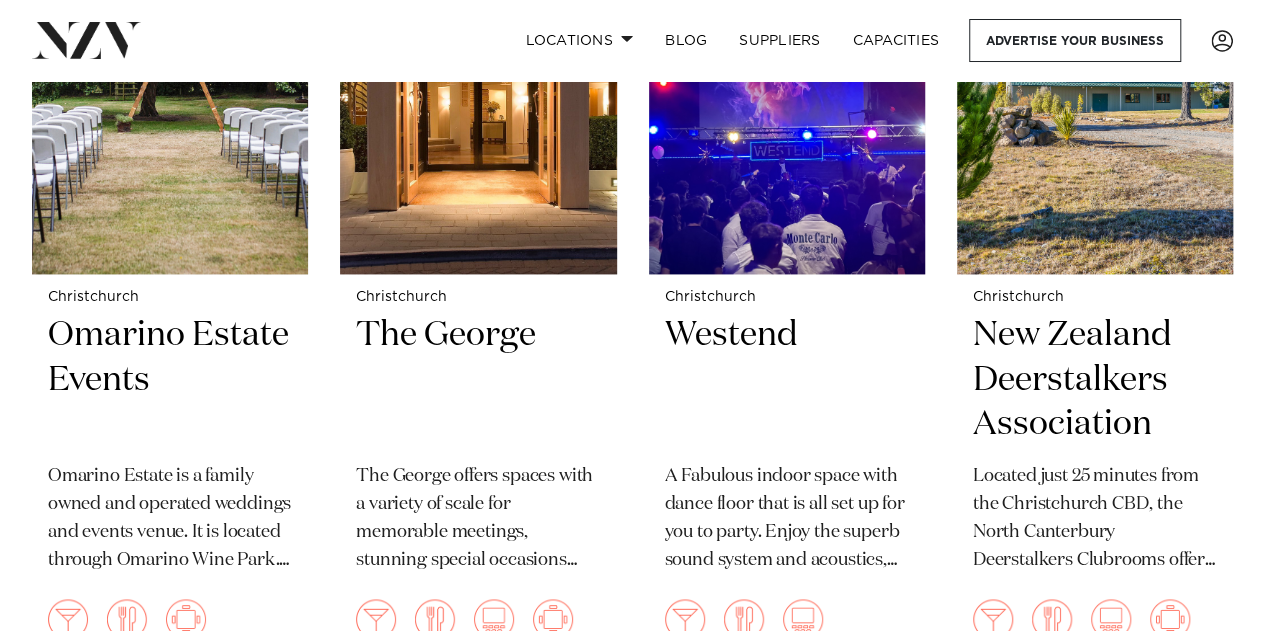 scroll, scrollTop: 4959, scrollLeft: 0, axis: vertical 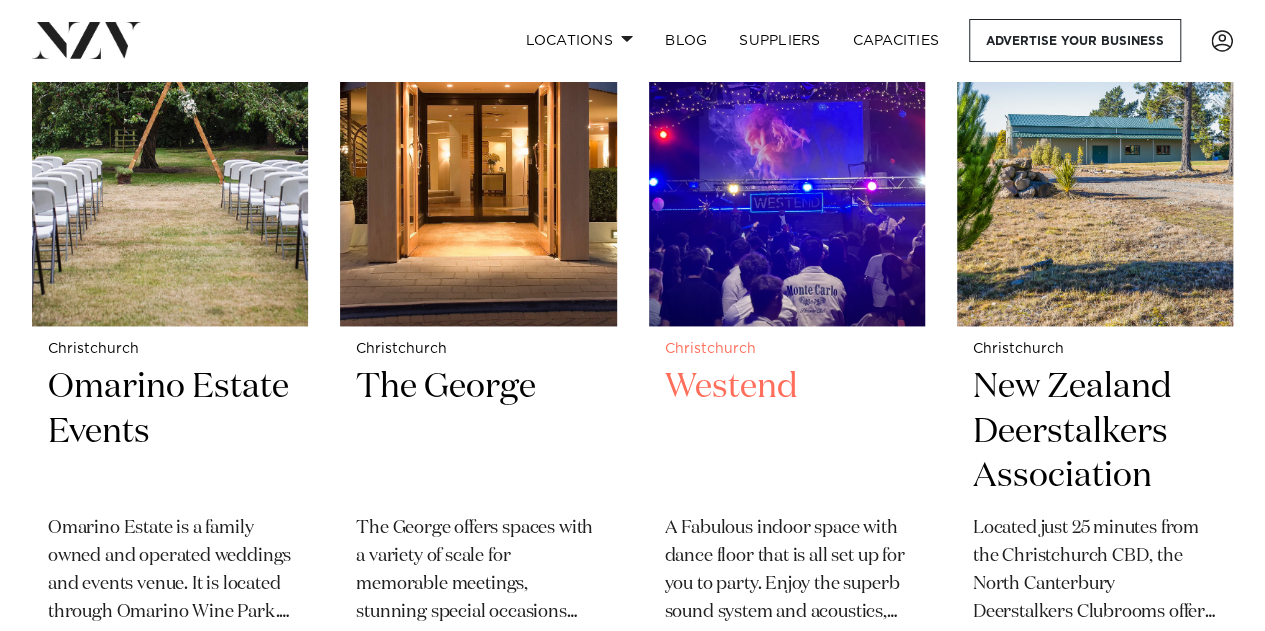 click at bounding box center [787, 140] 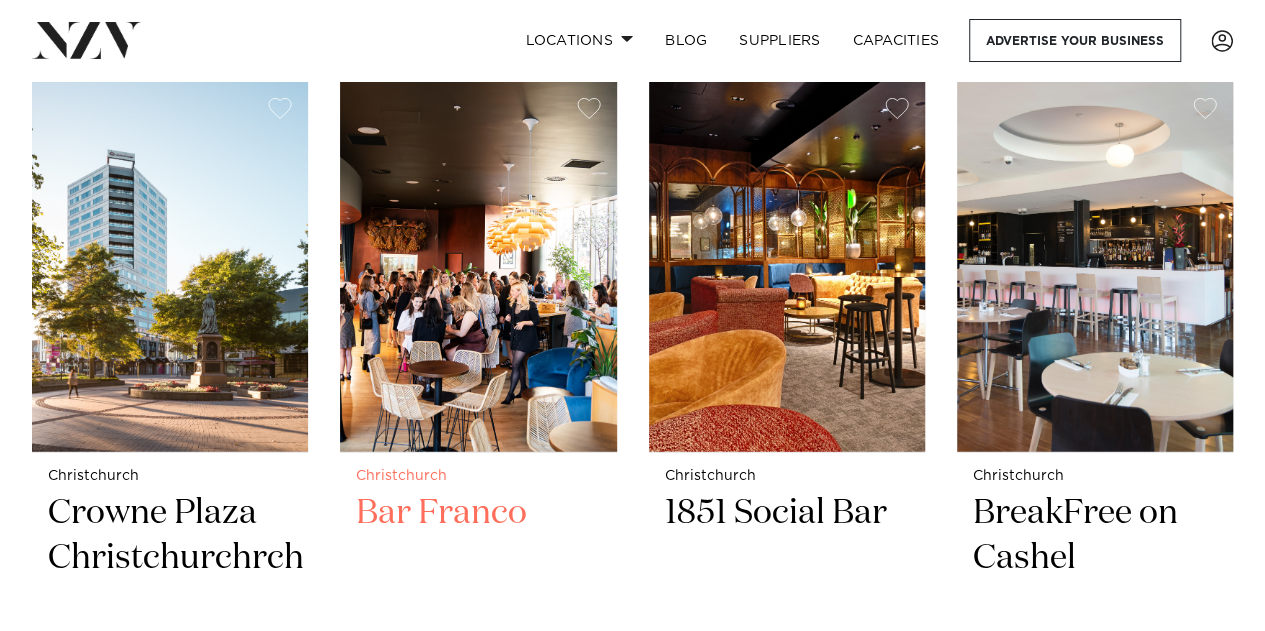 scroll, scrollTop: 2534, scrollLeft: 0, axis: vertical 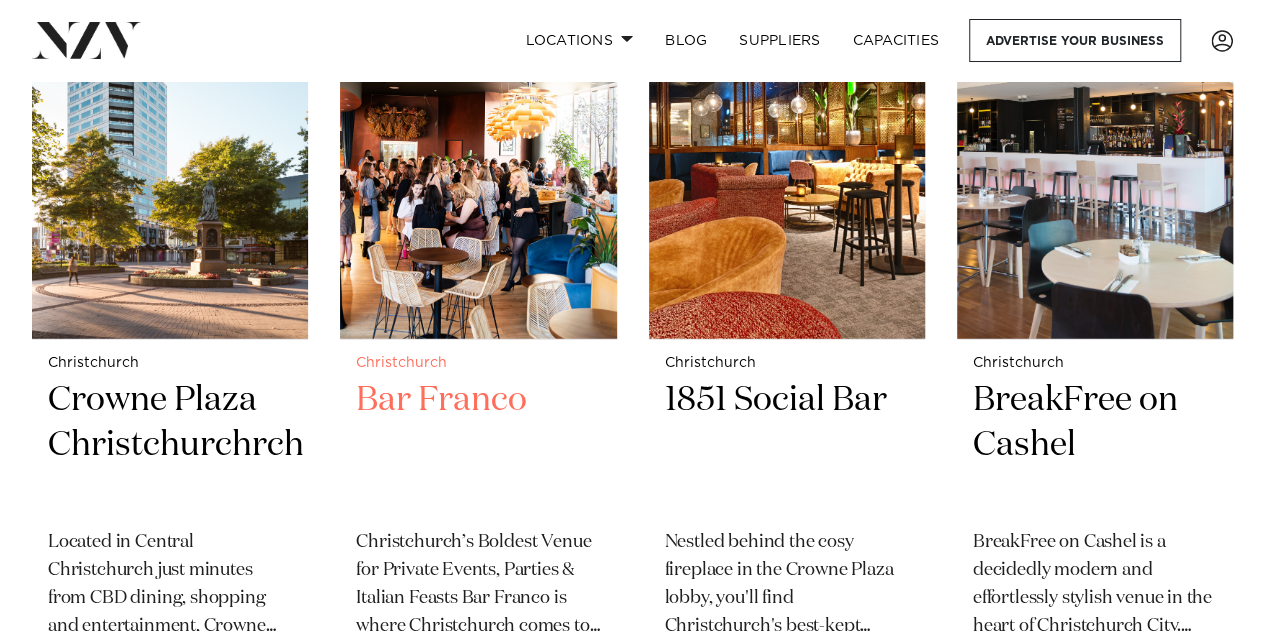 click at bounding box center (478, 154) 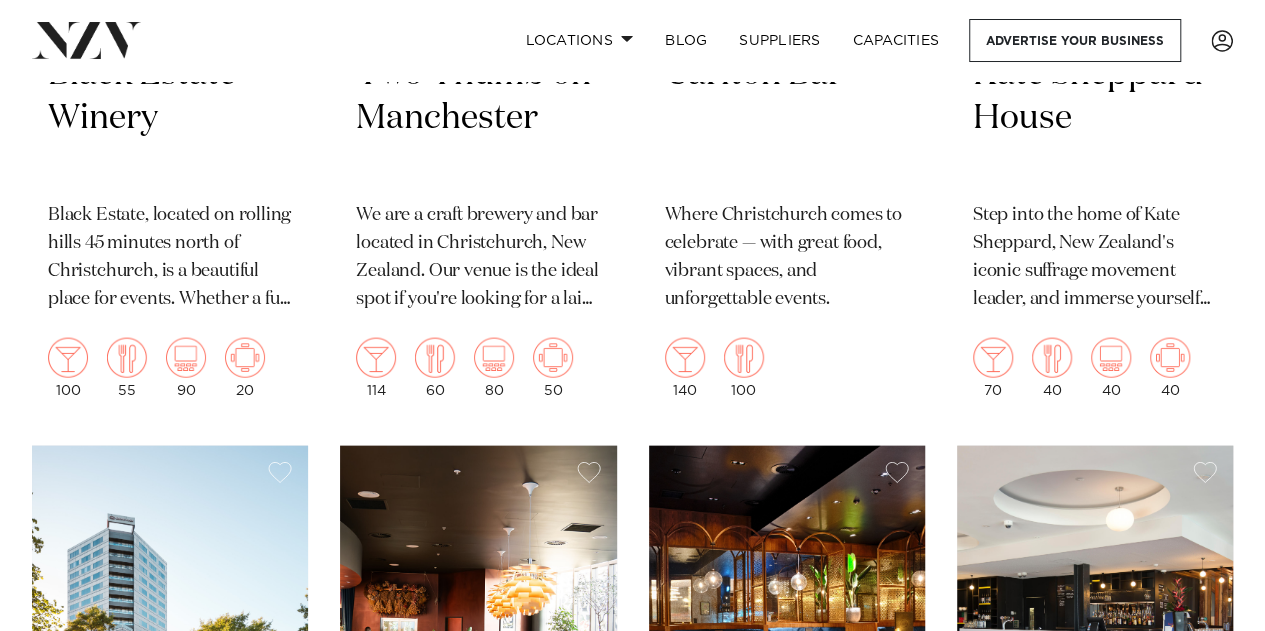 scroll, scrollTop: 2024, scrollLeft: 0, axis: vertical 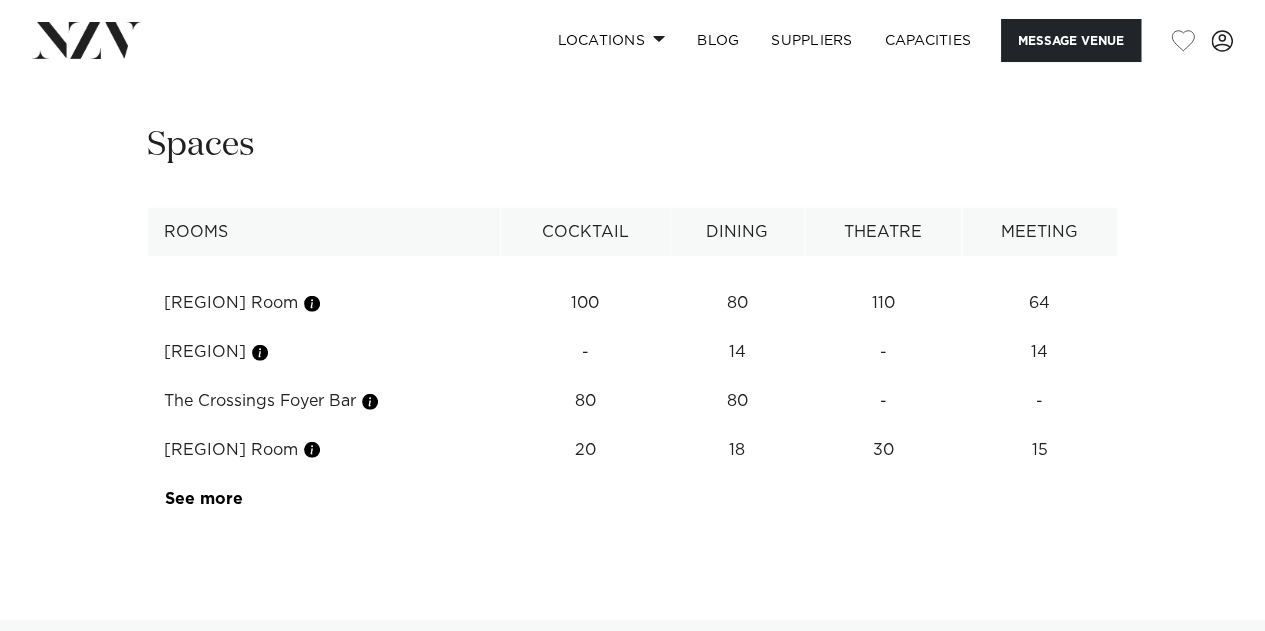 click on "Locations
Auckland
Wellington
Christchurch
Queenstown
Hamilton
Northland
Bay of Islands
Whangarei
Waiheke Island
Waikato
Bay of Plenty
Tauranga
Rotorua
Taupo
Hawke's Bay
New Plymouth
Manawatū-Whanganui
Palmerston North
Nelson-Tasman" at bounding box center [632, 128] 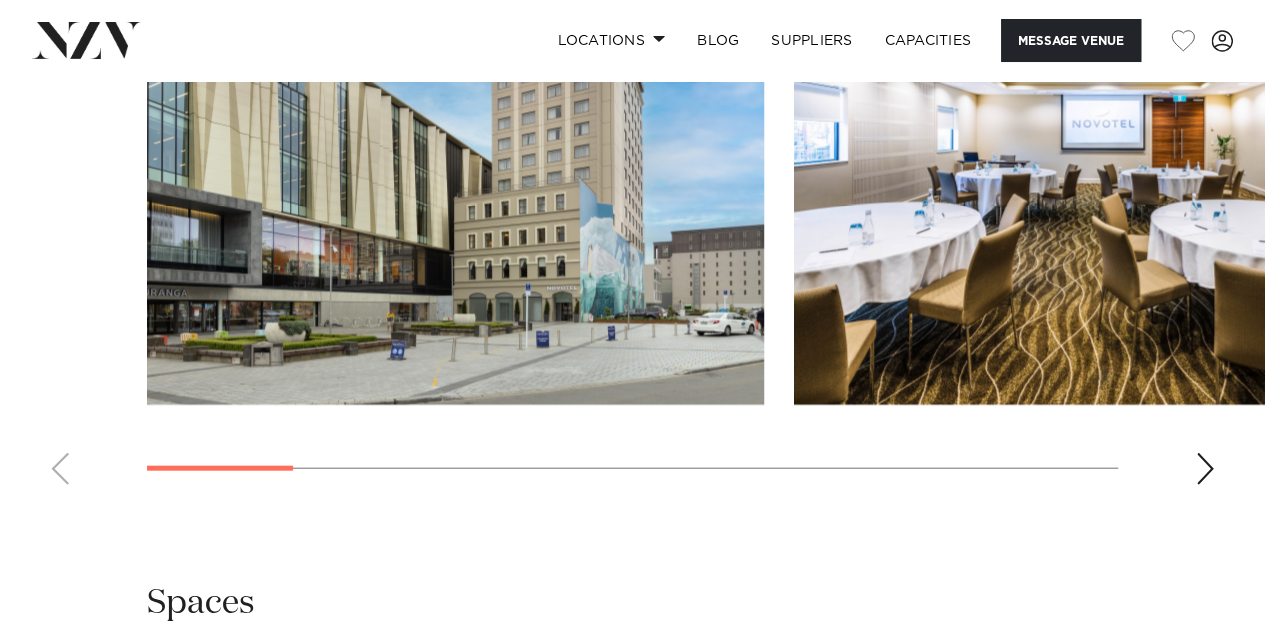 scroll, scrollTop: 2100, scrollLeft: 0, axis: vertical 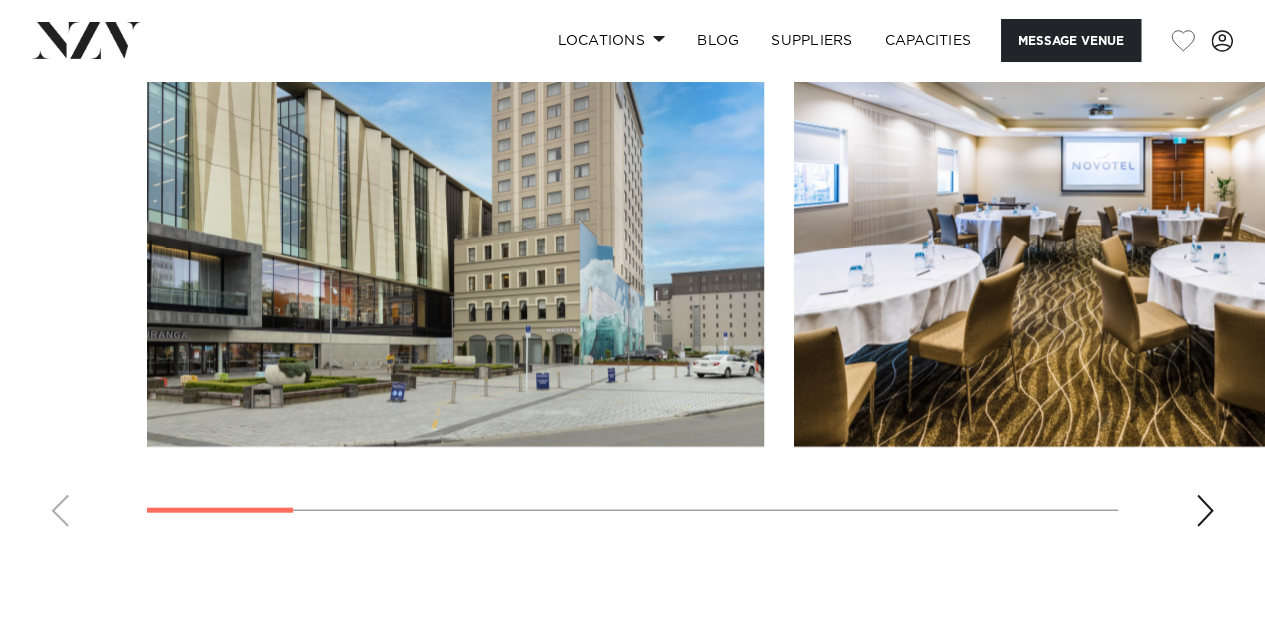 click at bounding box center [1205, 511] 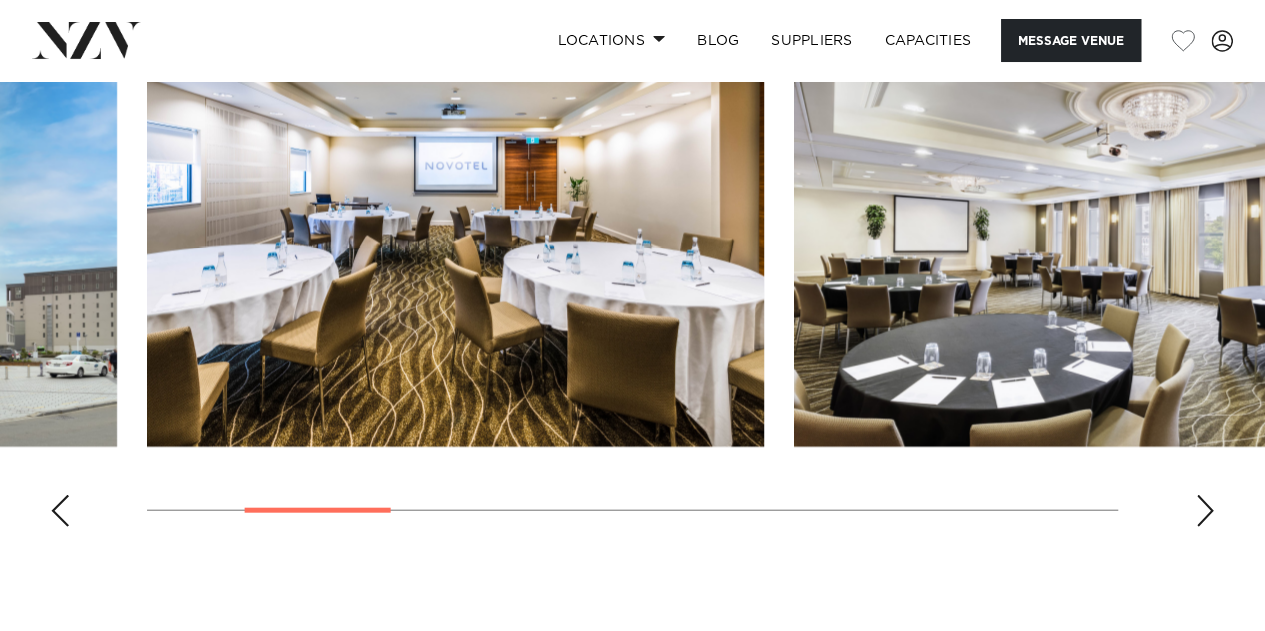click at bounding box center (1205, 511) 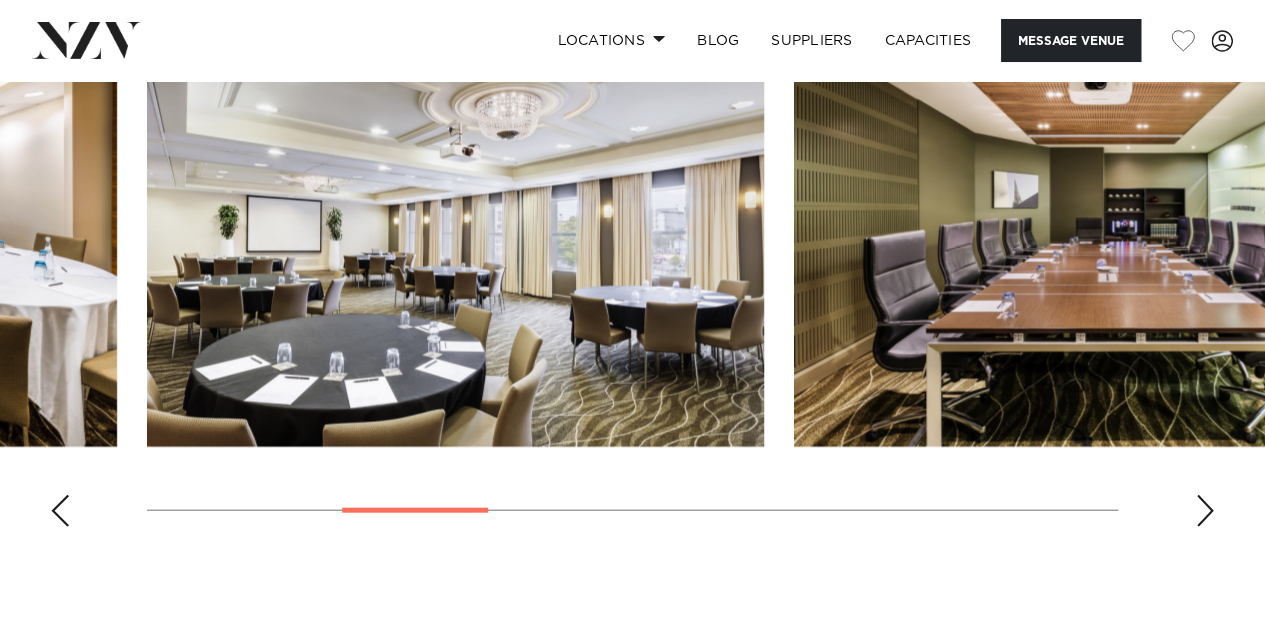 click at bounding box center (1205, 511) 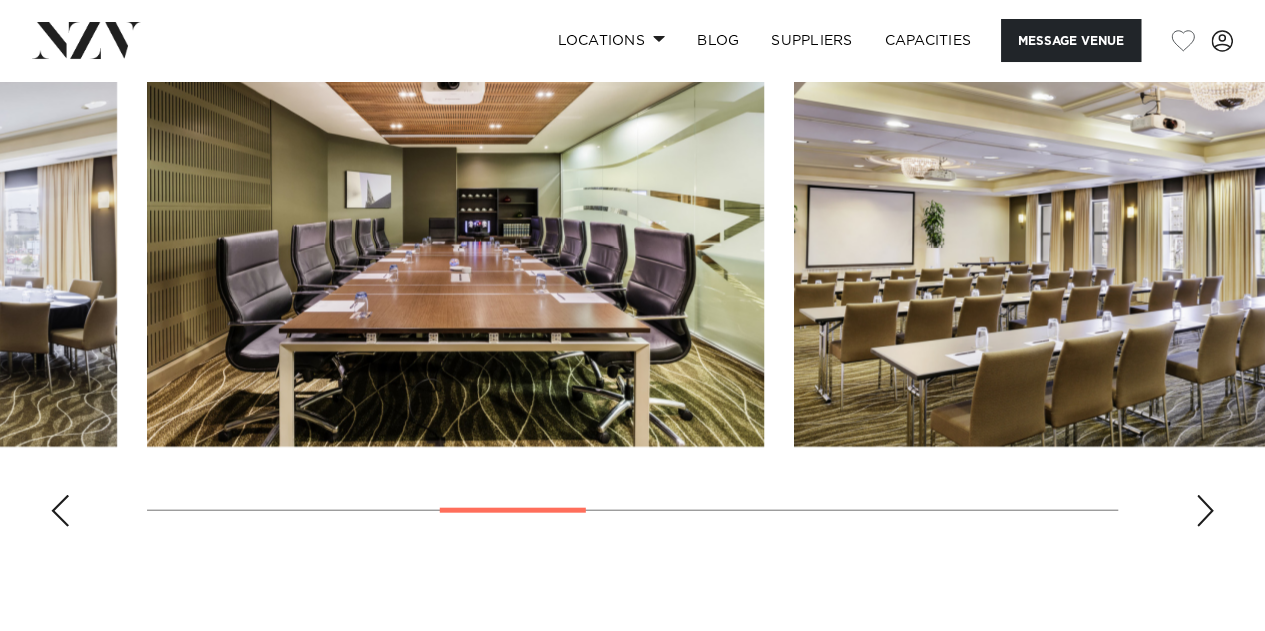 click at bounding box center [1205, 511] 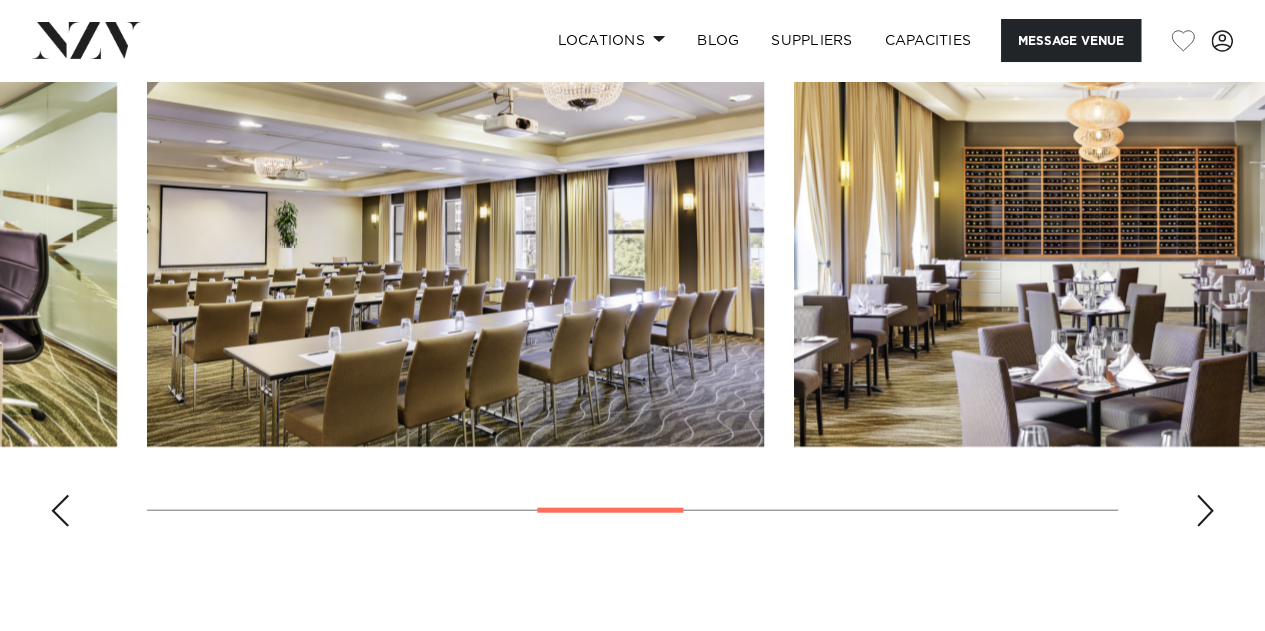 click at bounding box center (1205, 511) 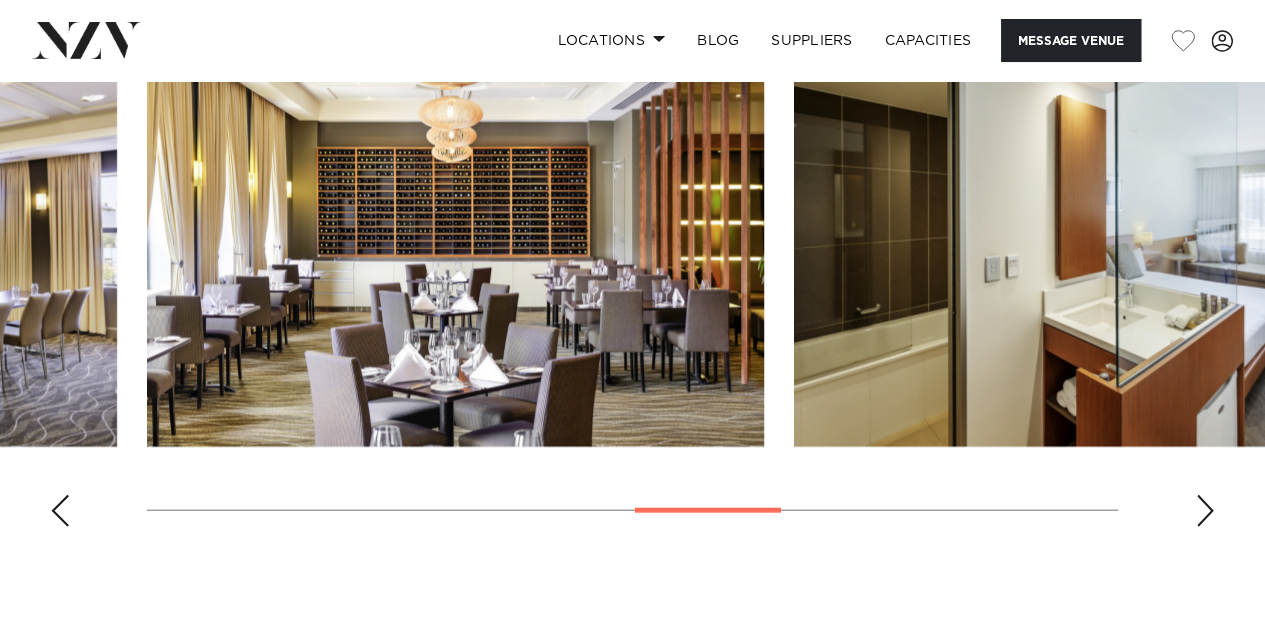 click at bounding box center [1205, 511] 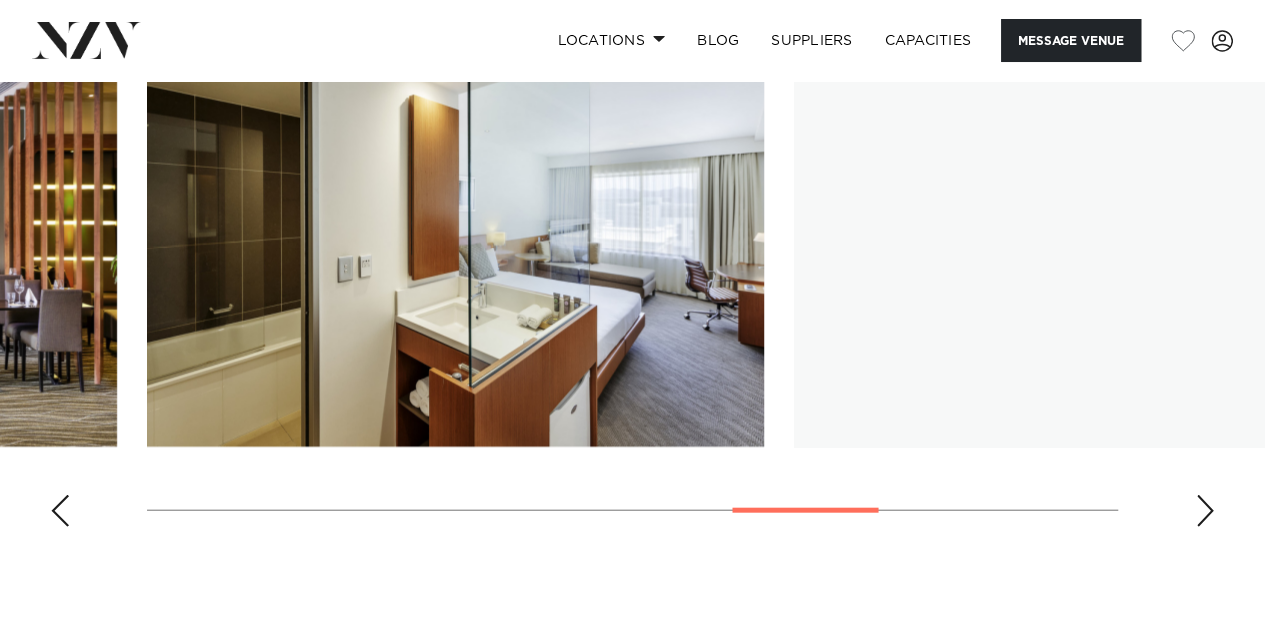 click at bounding box center [1205, 511] 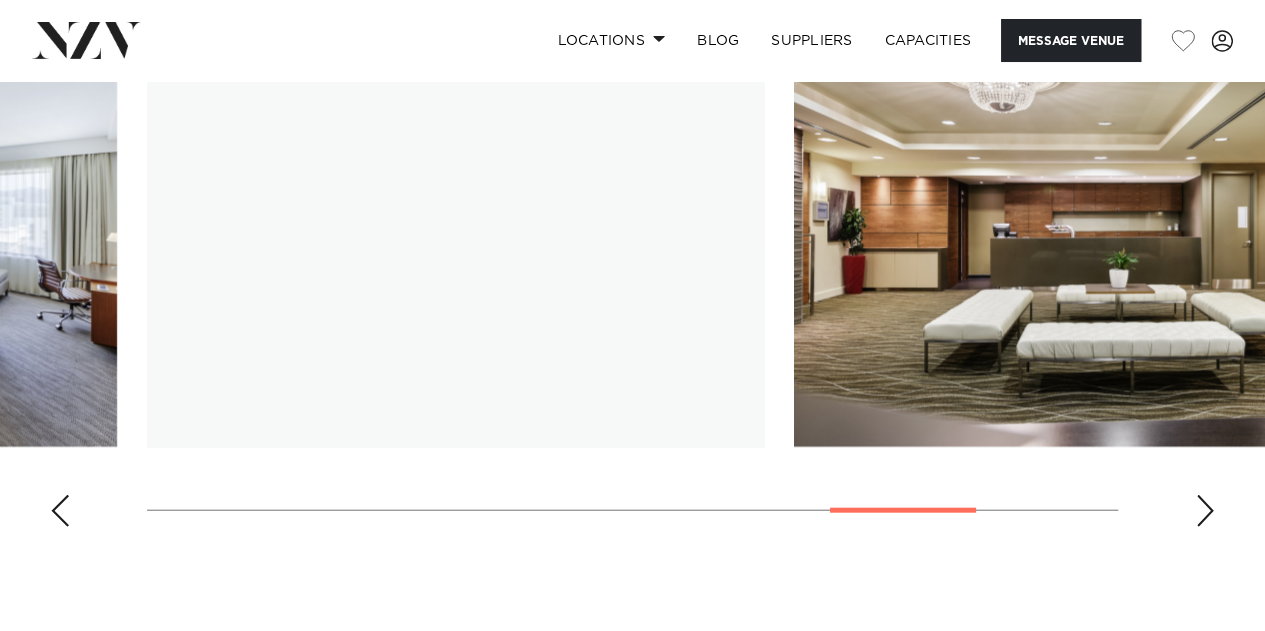 click at bounding box center (1205, 511) 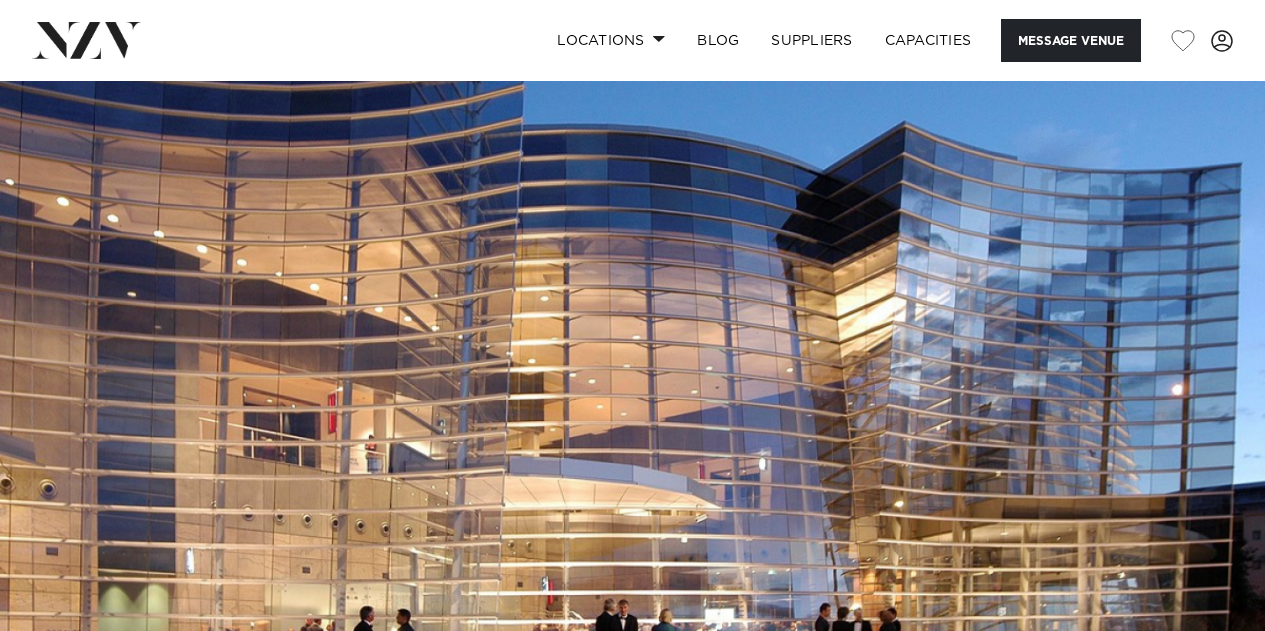 scroll, scrollTop: 0, scrollLeft: 0, axis: both 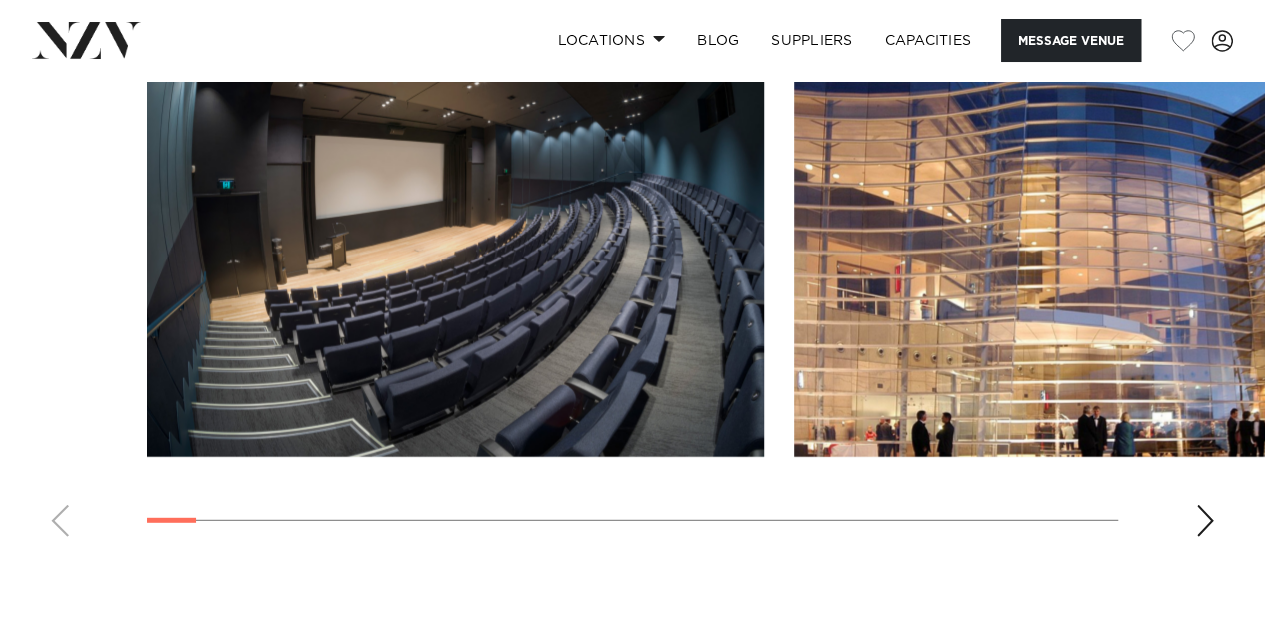 click at bounding box center (1205, 521) 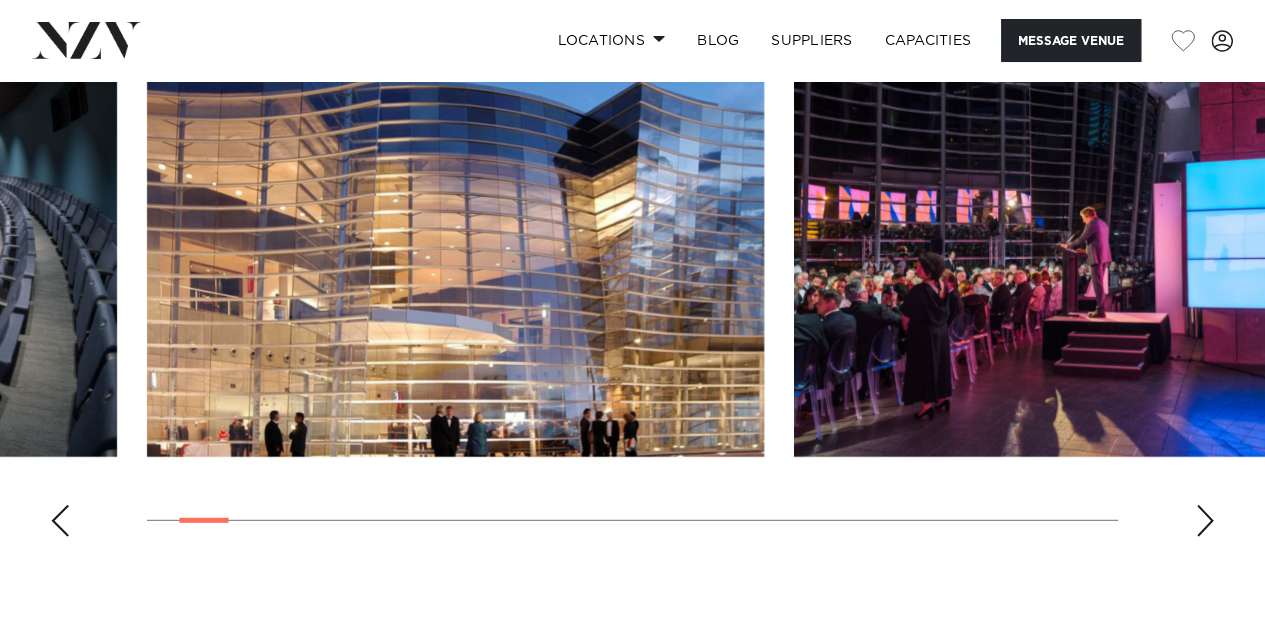 click at bounding box center [1205, 521] 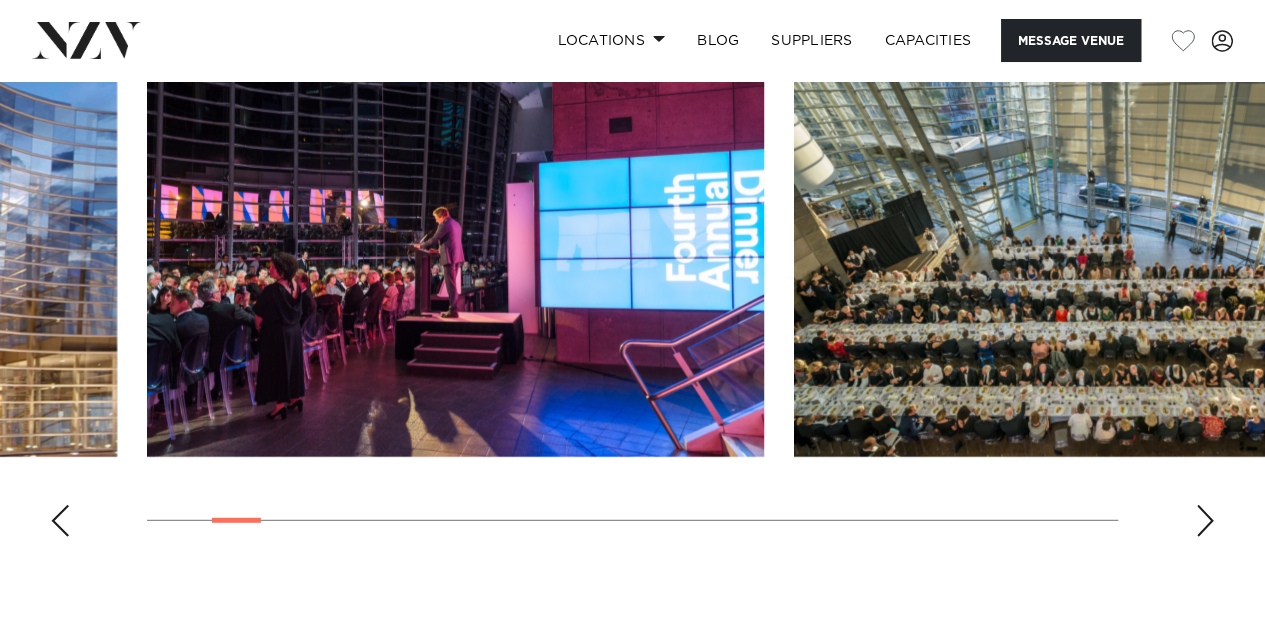 click at bounding box center (1205, 521) 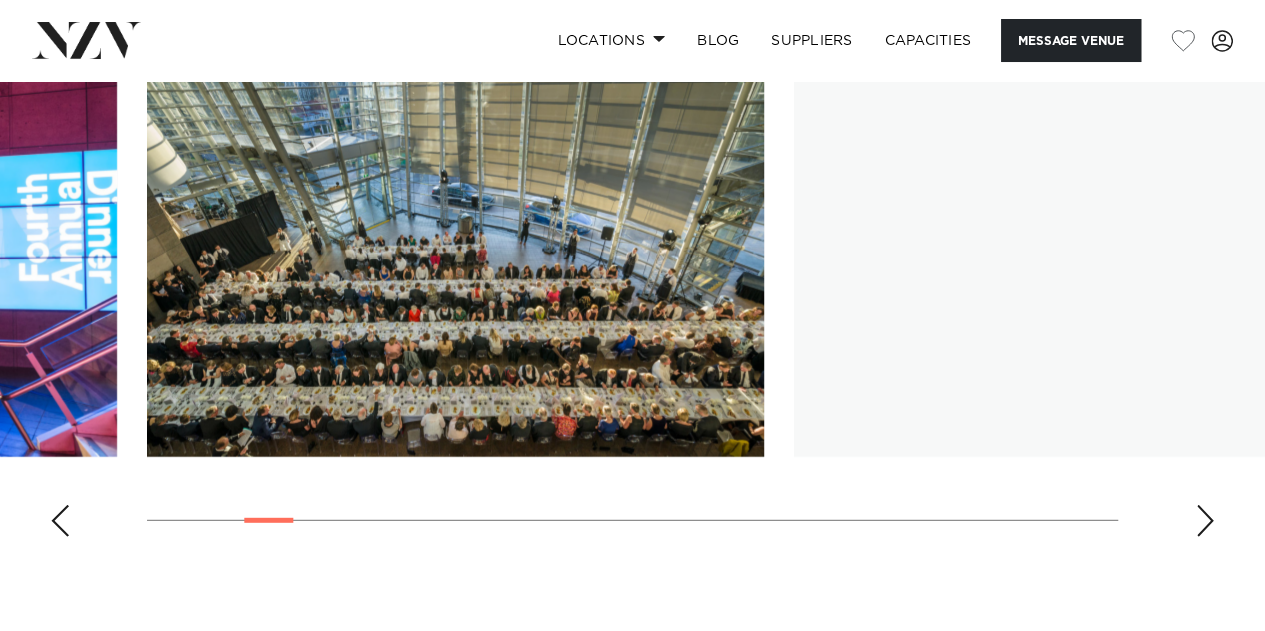 click at bounding box center [1205, 521] 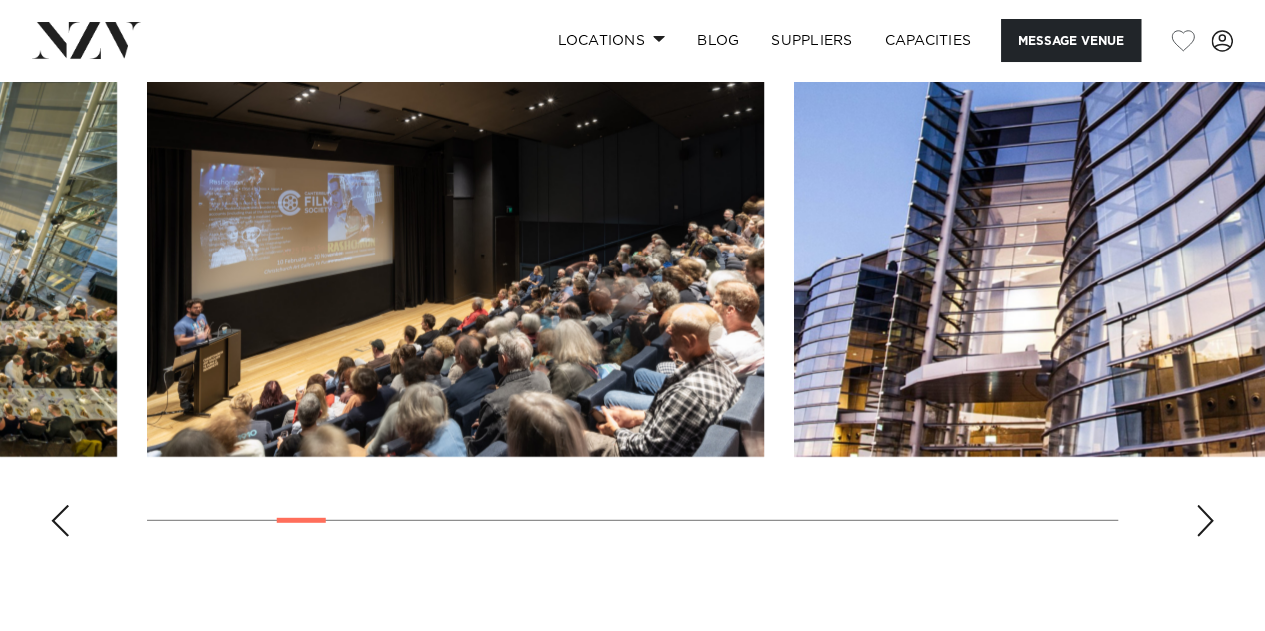 click at bounding box center [1205, 521] 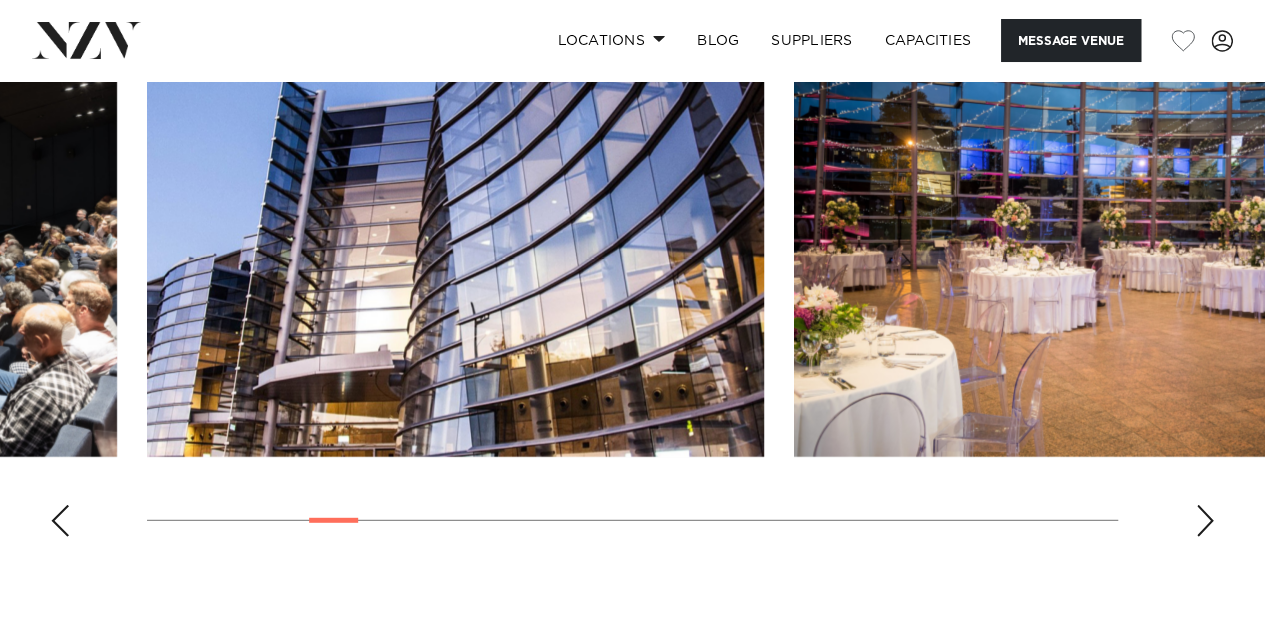 click at bounding box center [1205, 521] 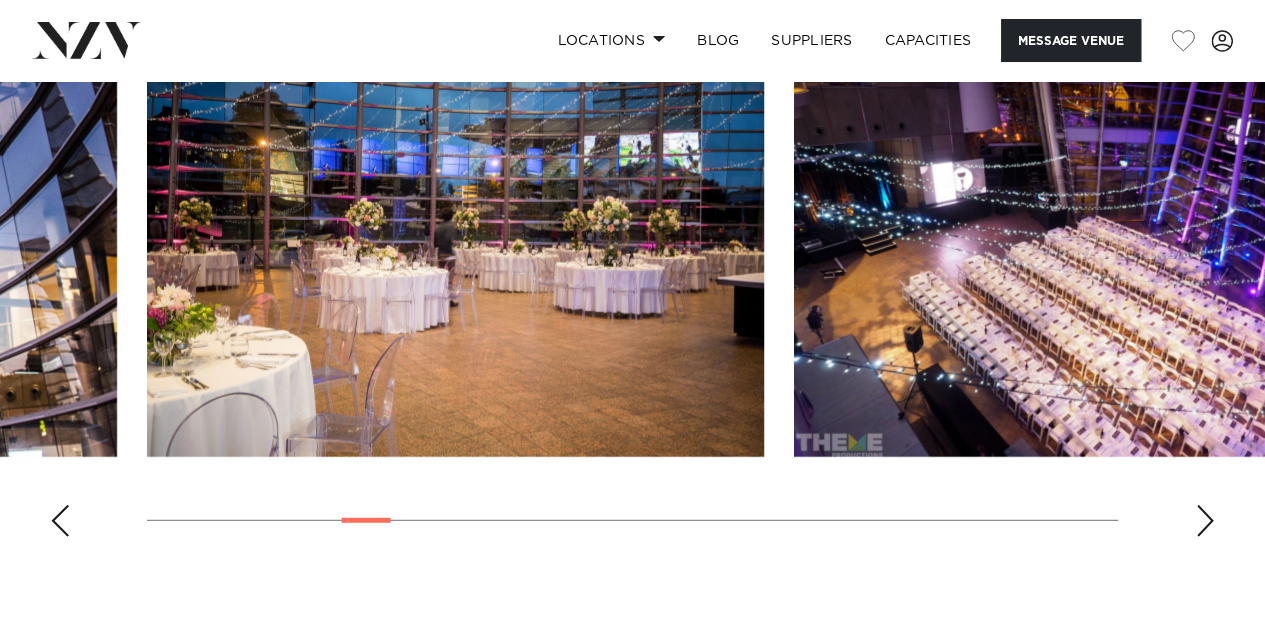 click at bounding box center [1205, 521] 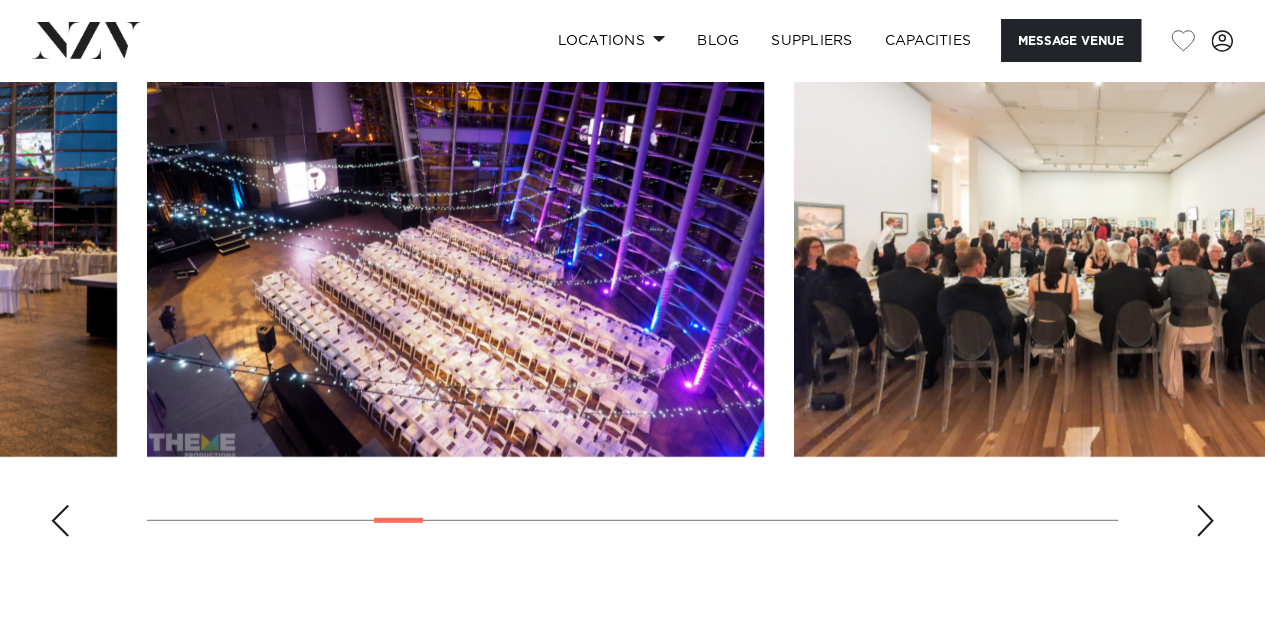 click at bounding box center (1205, 521) 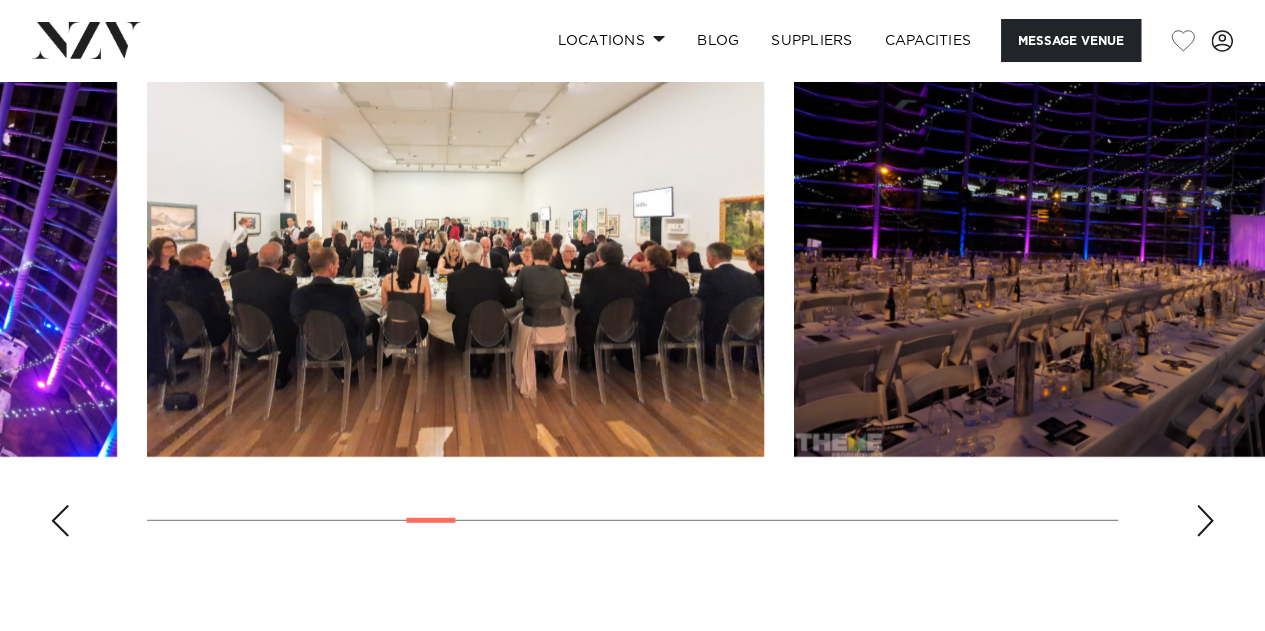 click at bounding box center (1205, 521) 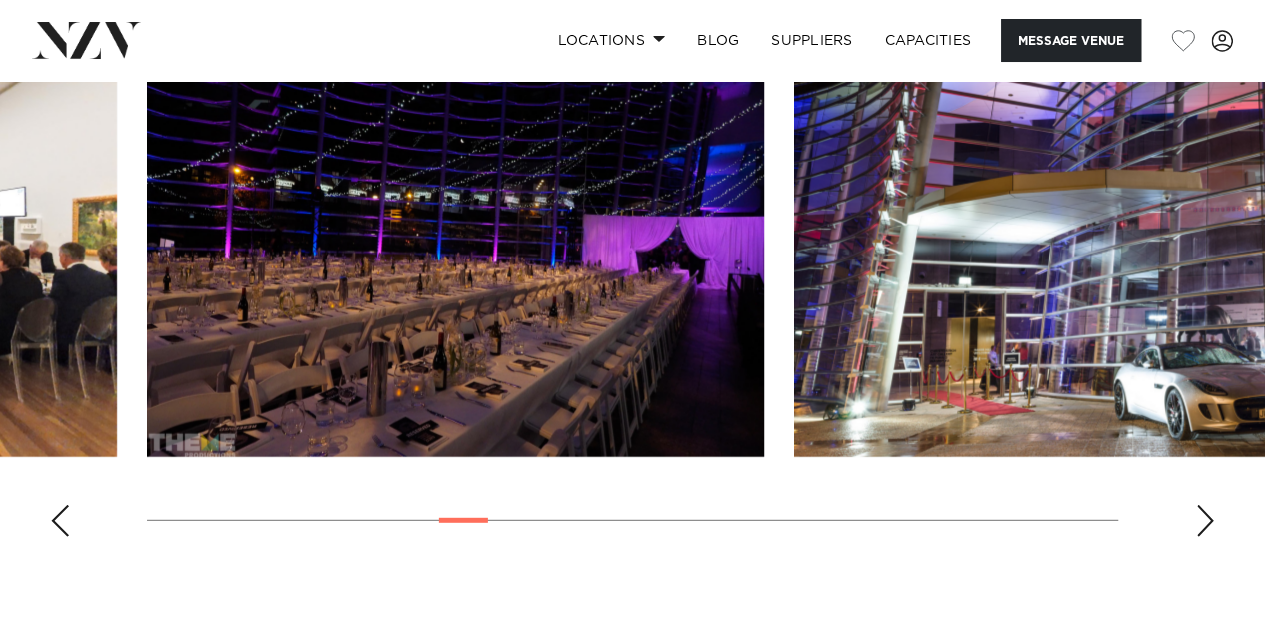 click at bounding box center (1205, 521) 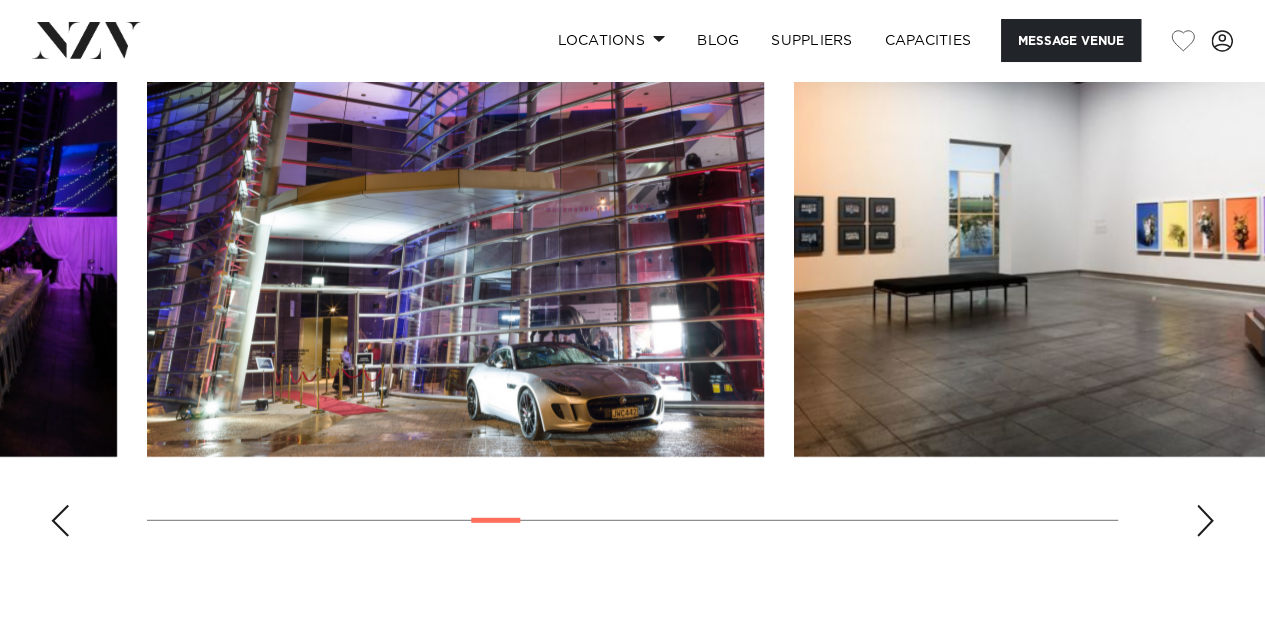 click at bounding box center (1205, 521) 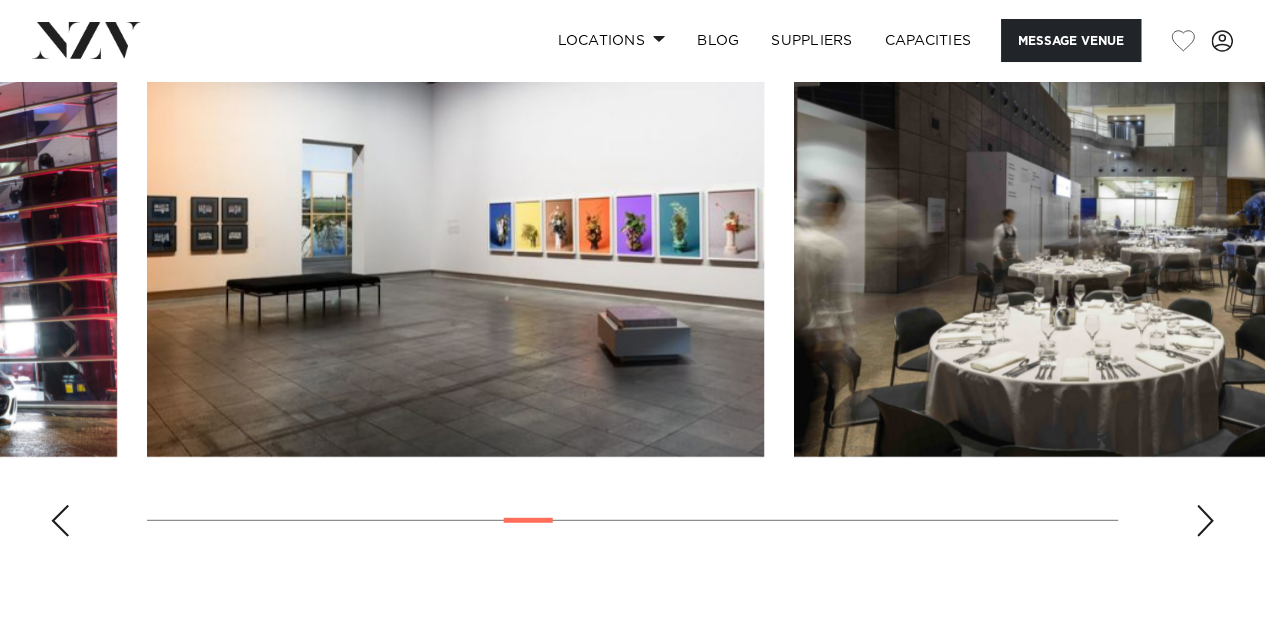 click at bounding box center (1205, 521) 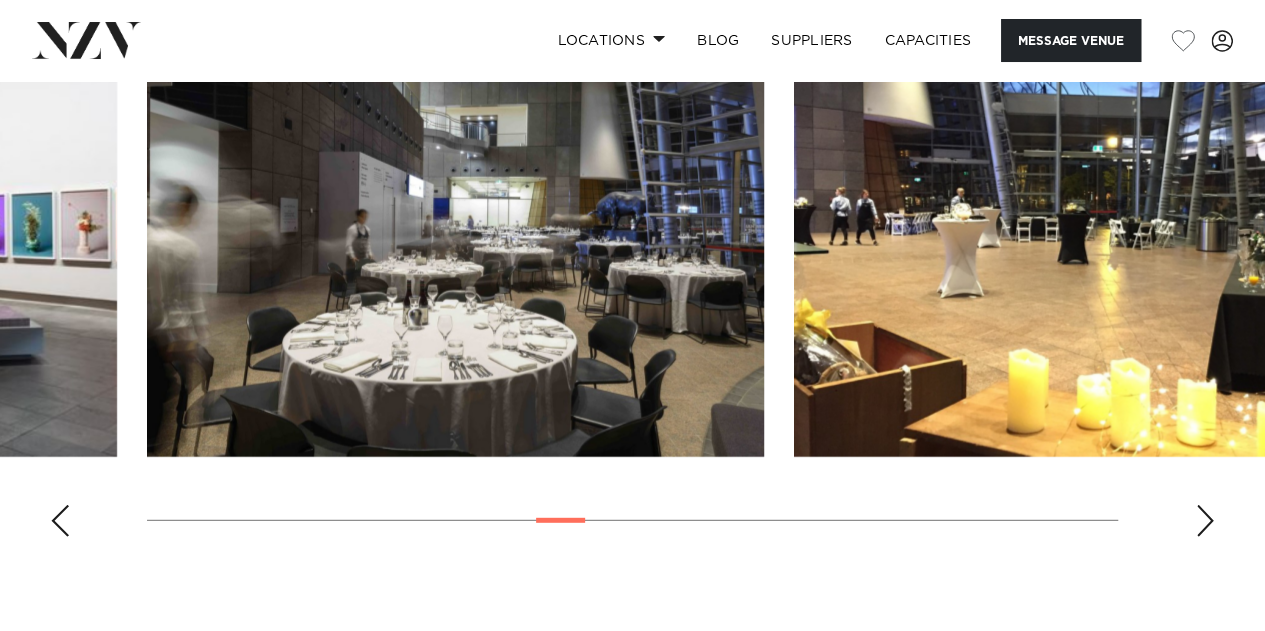 click at bounding box center (1205, 521) 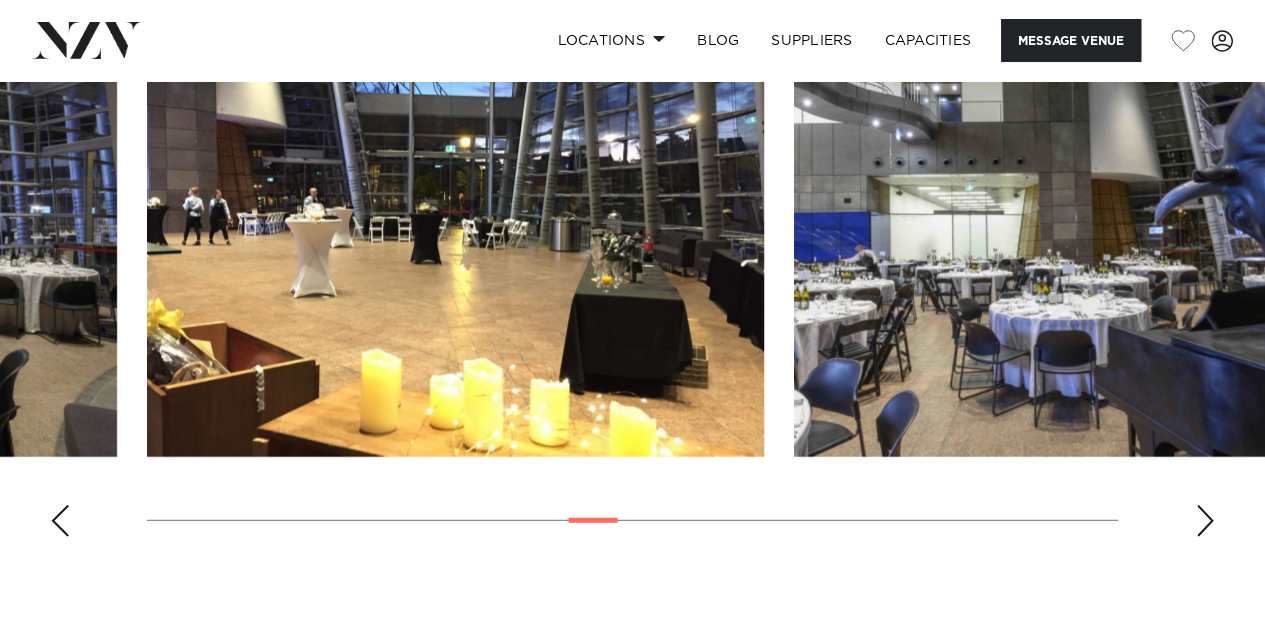 click at bounding box center (1205, 521) 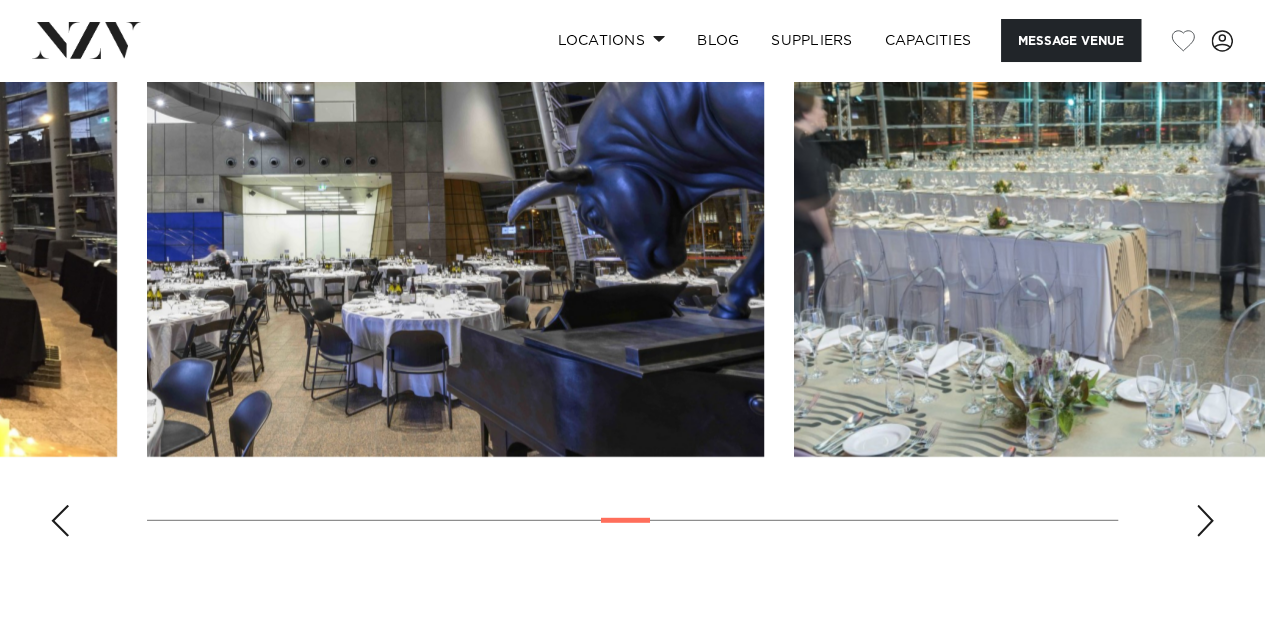 click at bounding box center [1205, 521] 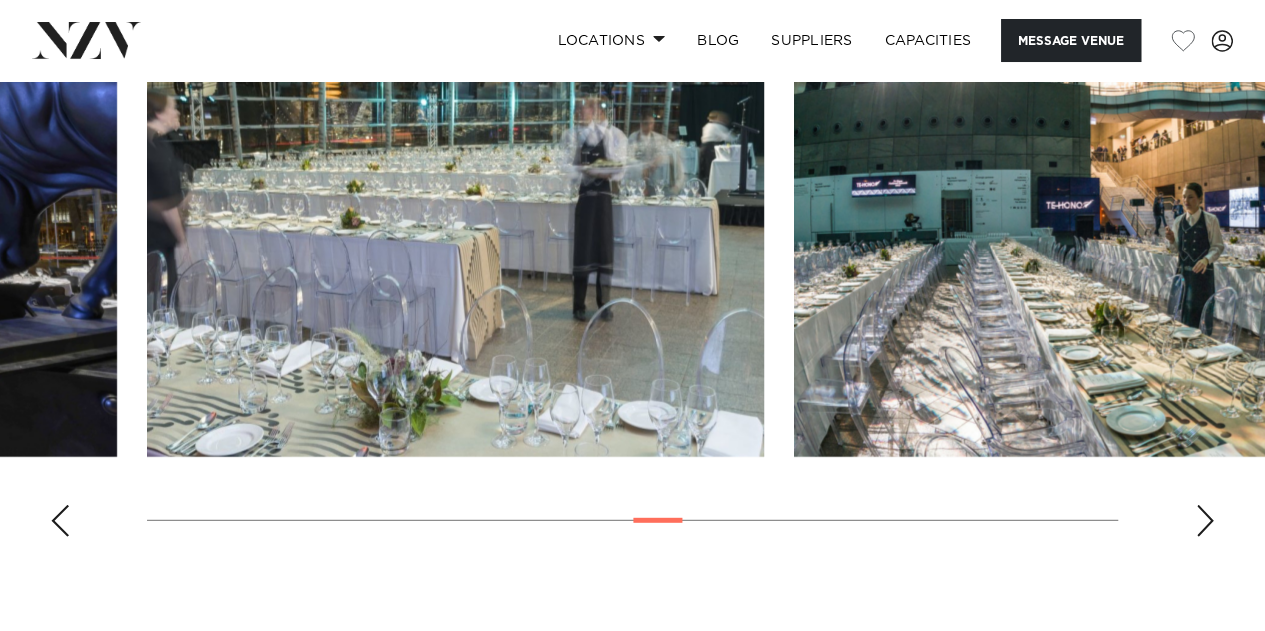 click at bounding box center [1205, 521] 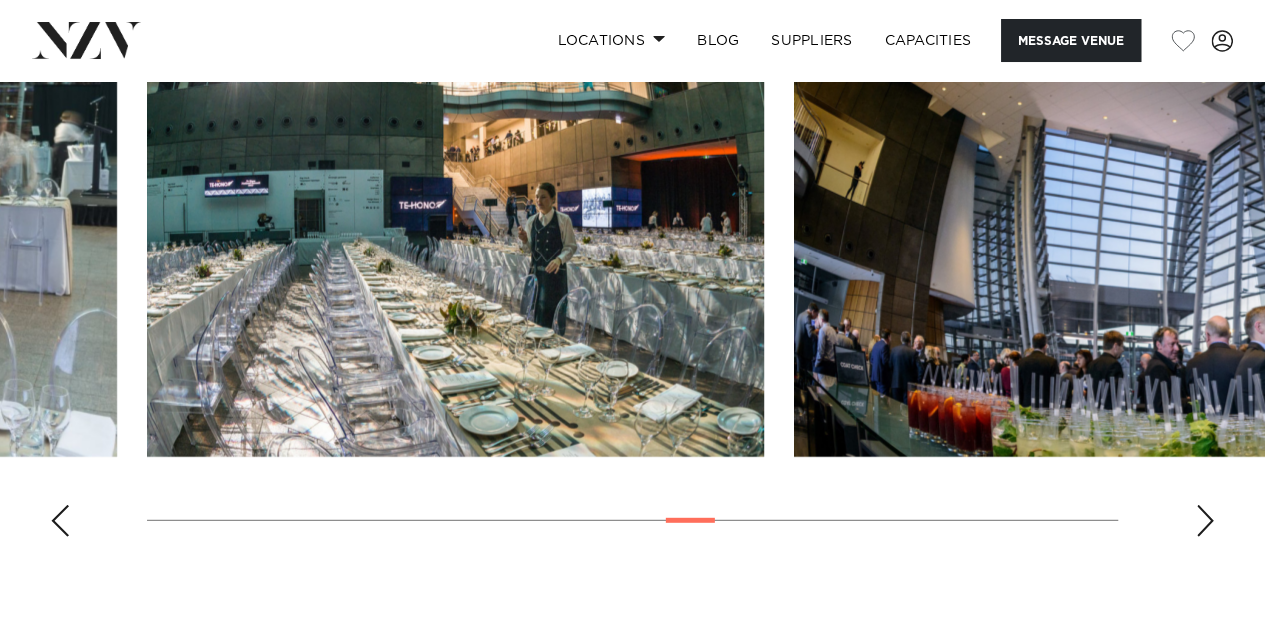 click at bounding box center (1205, 521) 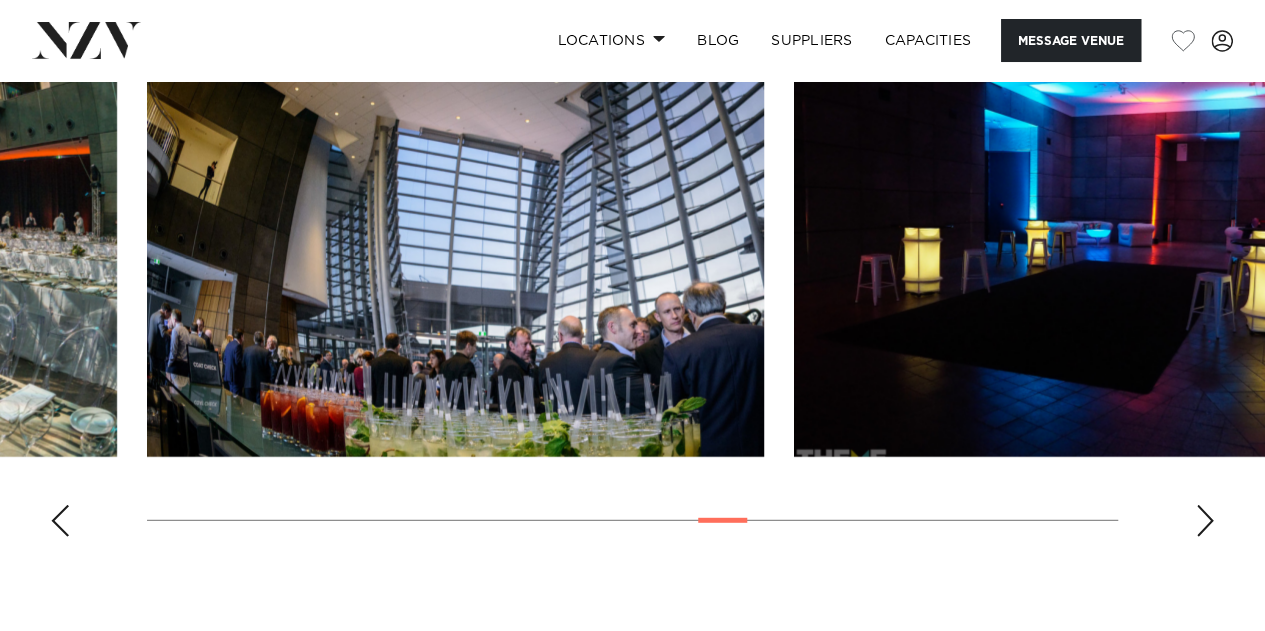 click at bounding box center [1205, 521] 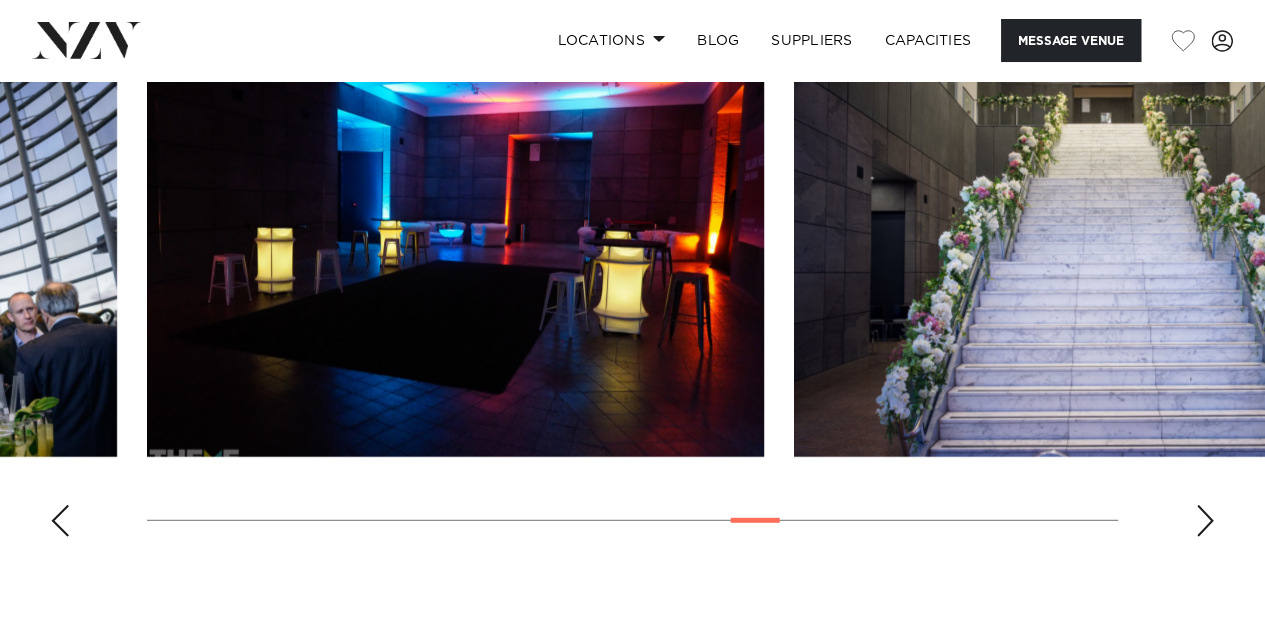 click at bounding box center [1205, 521] 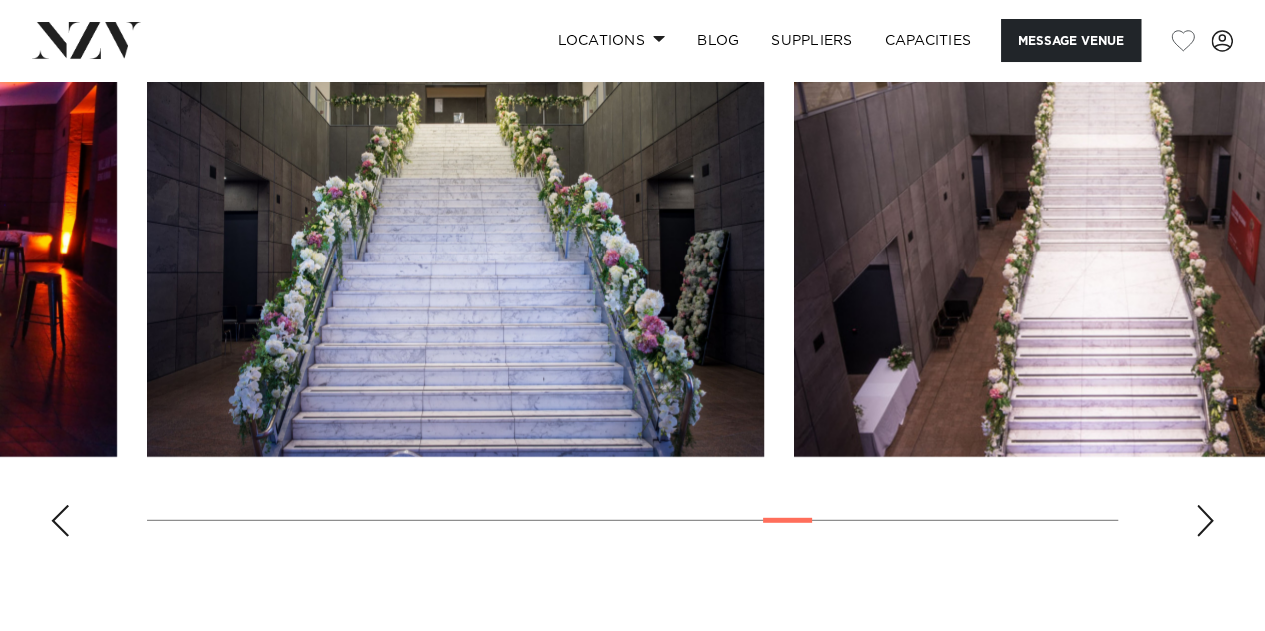click at bounding box center (1205, 521) 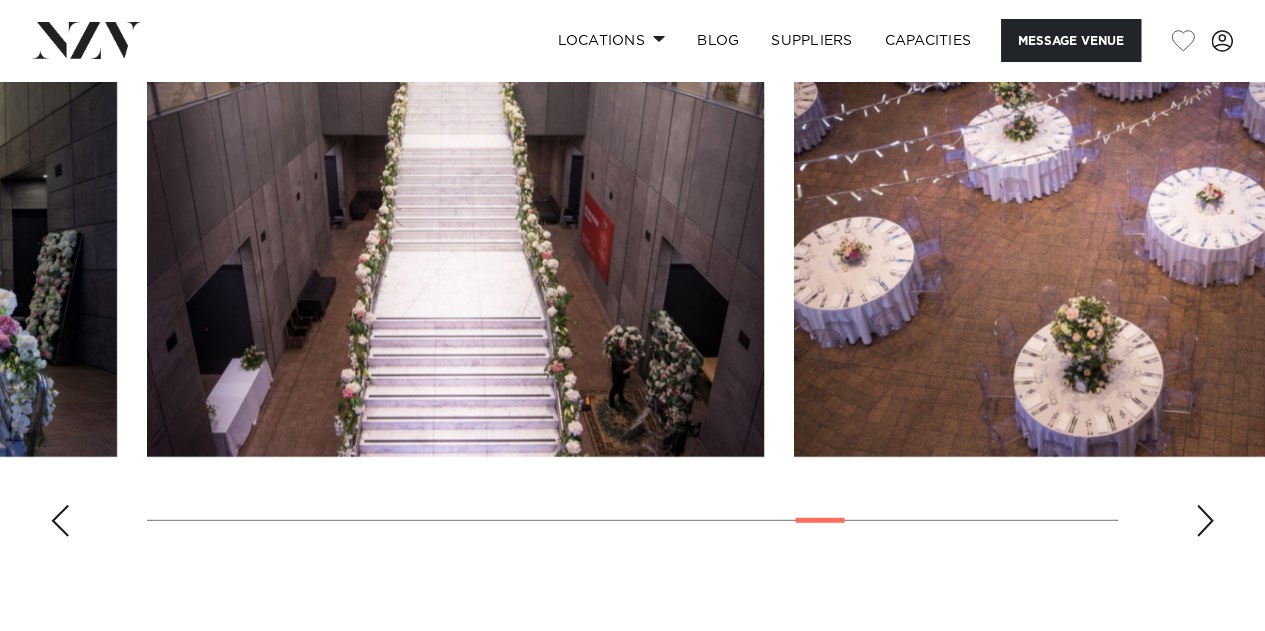 click at bounding box center [1205, 521] 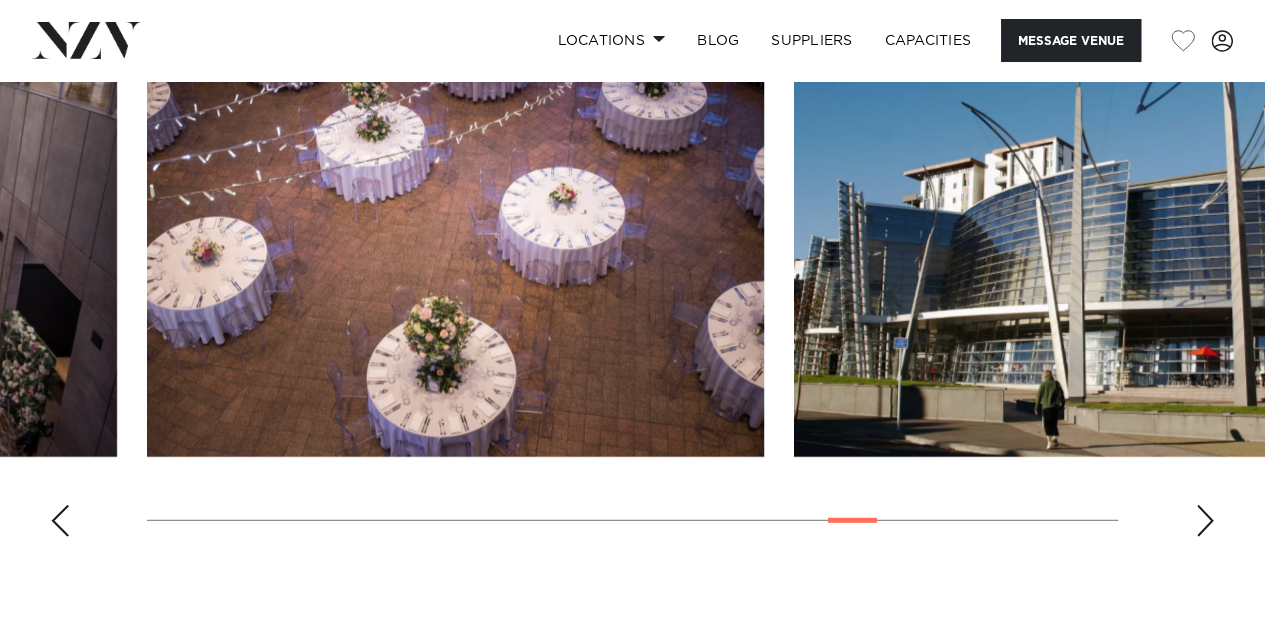 click at bounding box center [1205, 521] 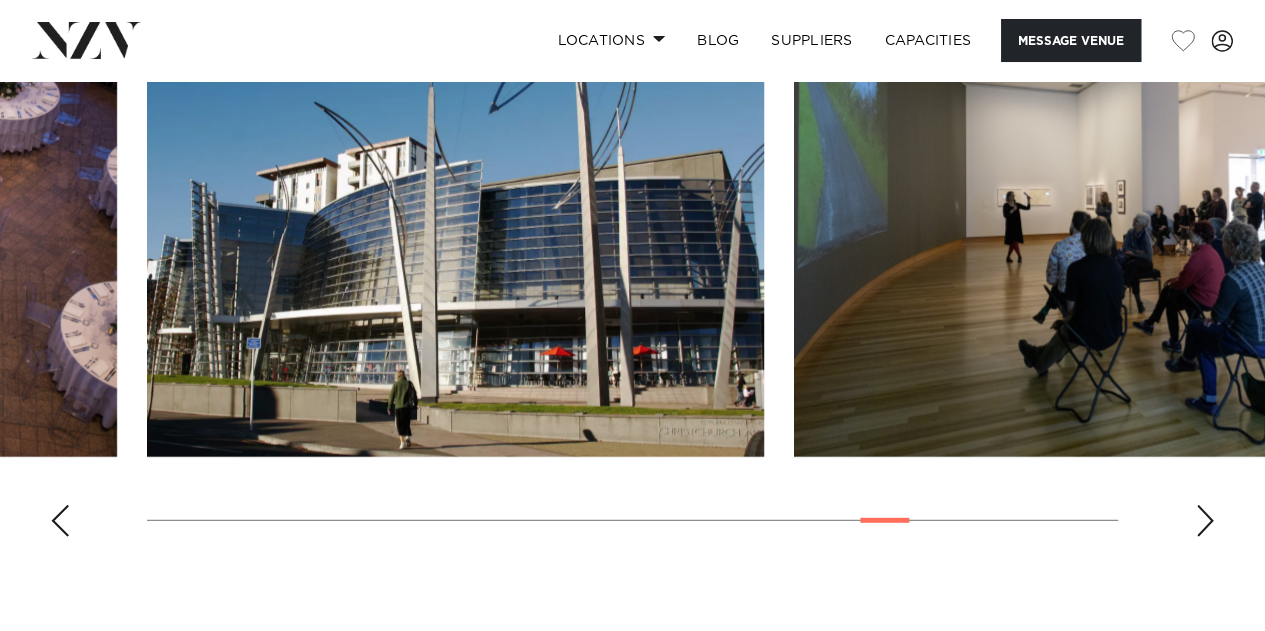 click at bounding box center (1205, 521) 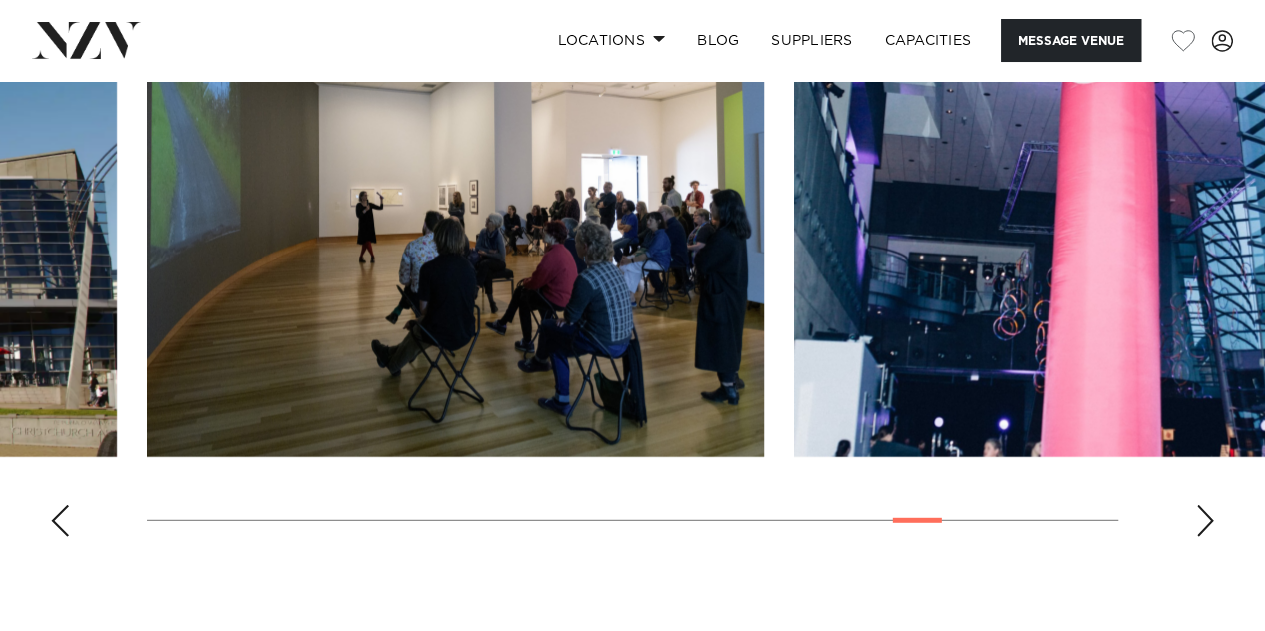 click at bounding box center [1205, 521] 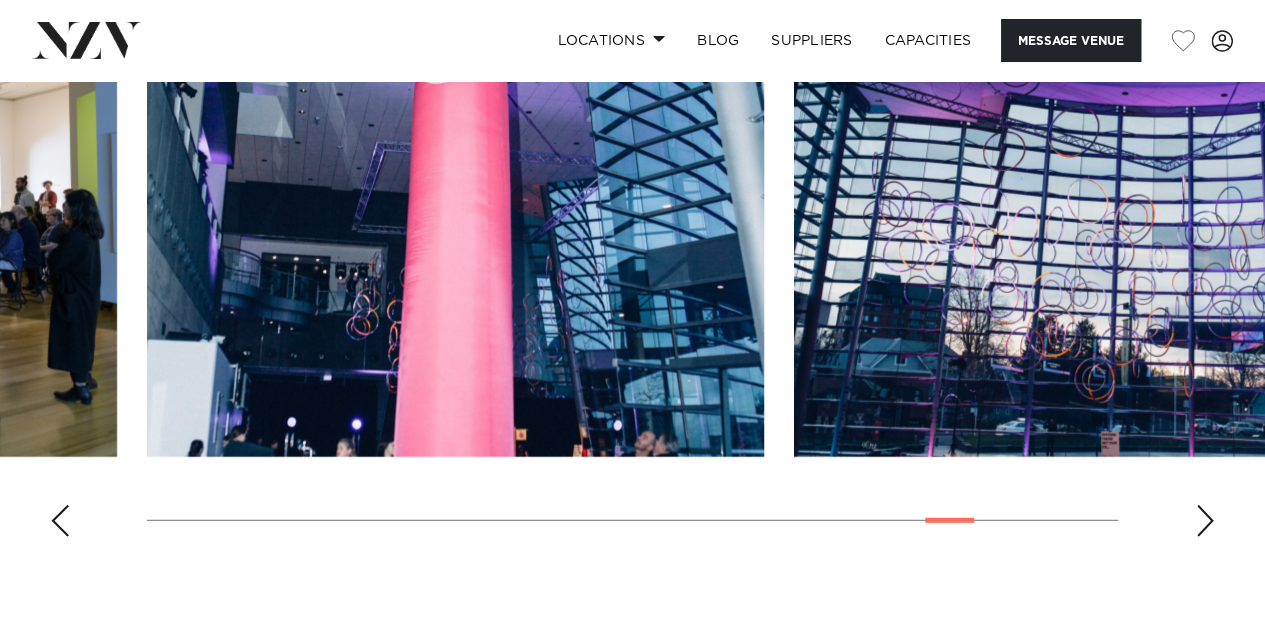 click at bounding box center (1205, 521) 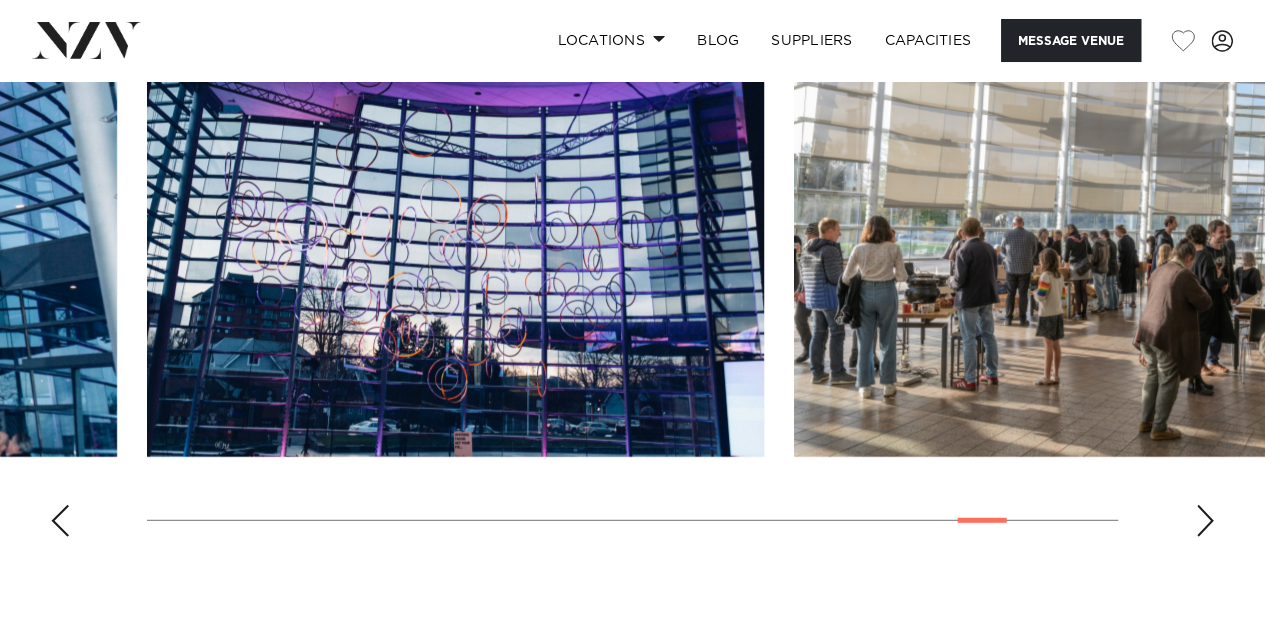 click at bounding box center (1205, 521) 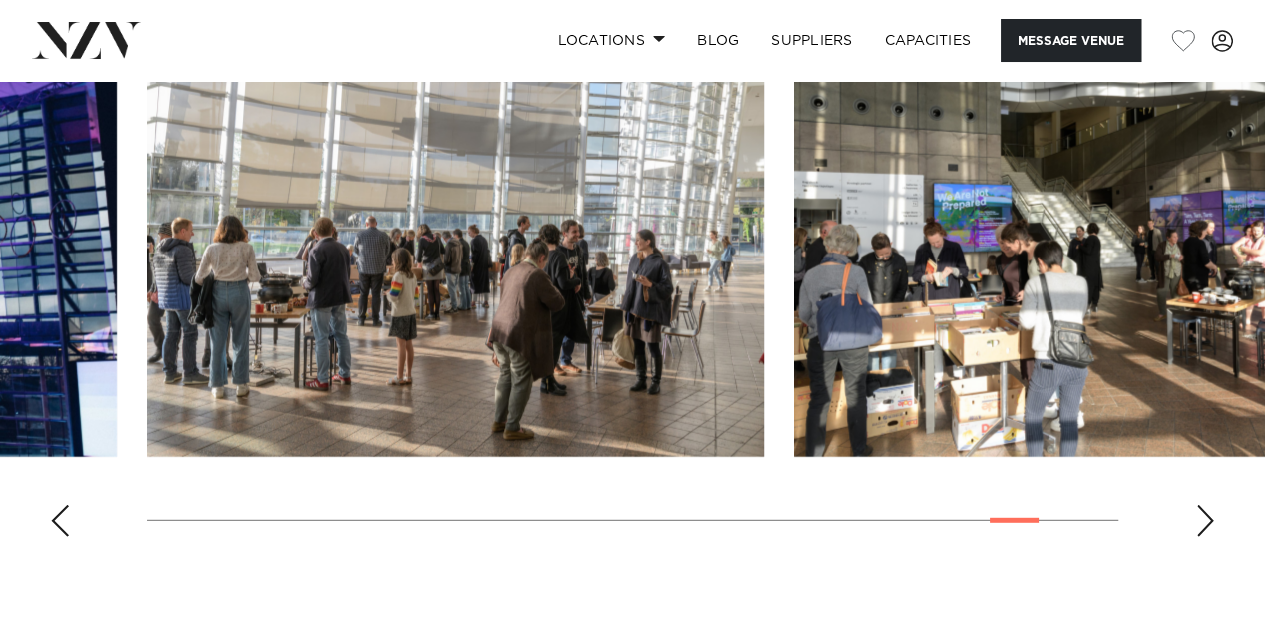 click at bounding box center [1205, 521] 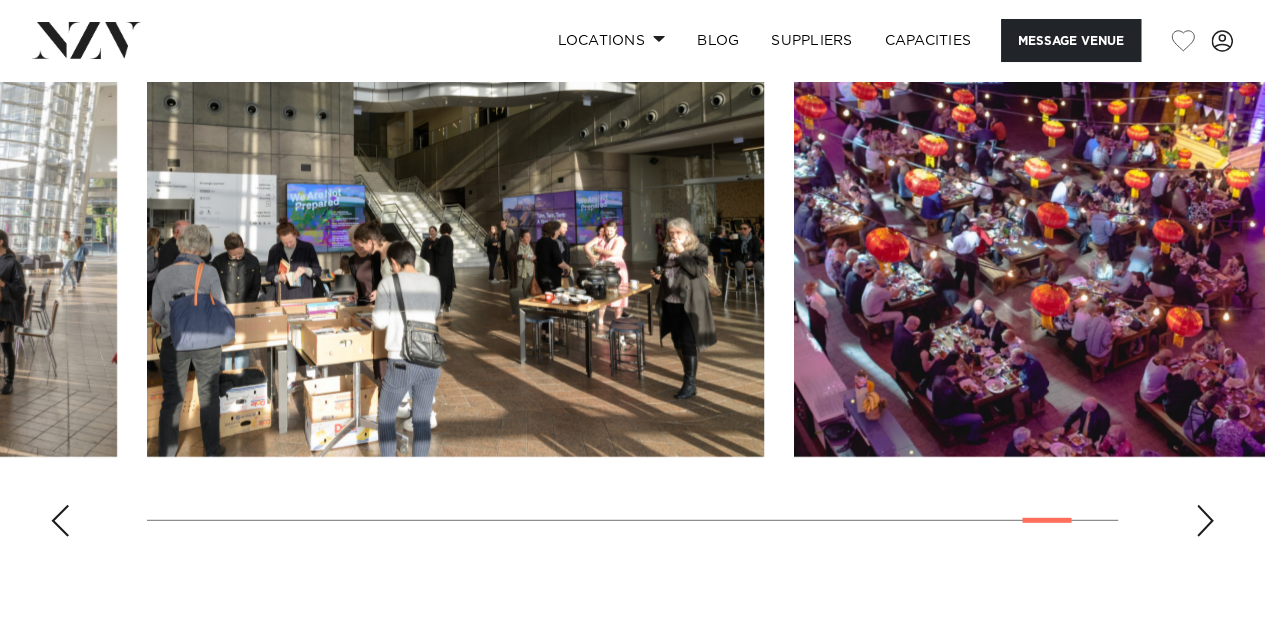 click at bounding box center (1205, 521) 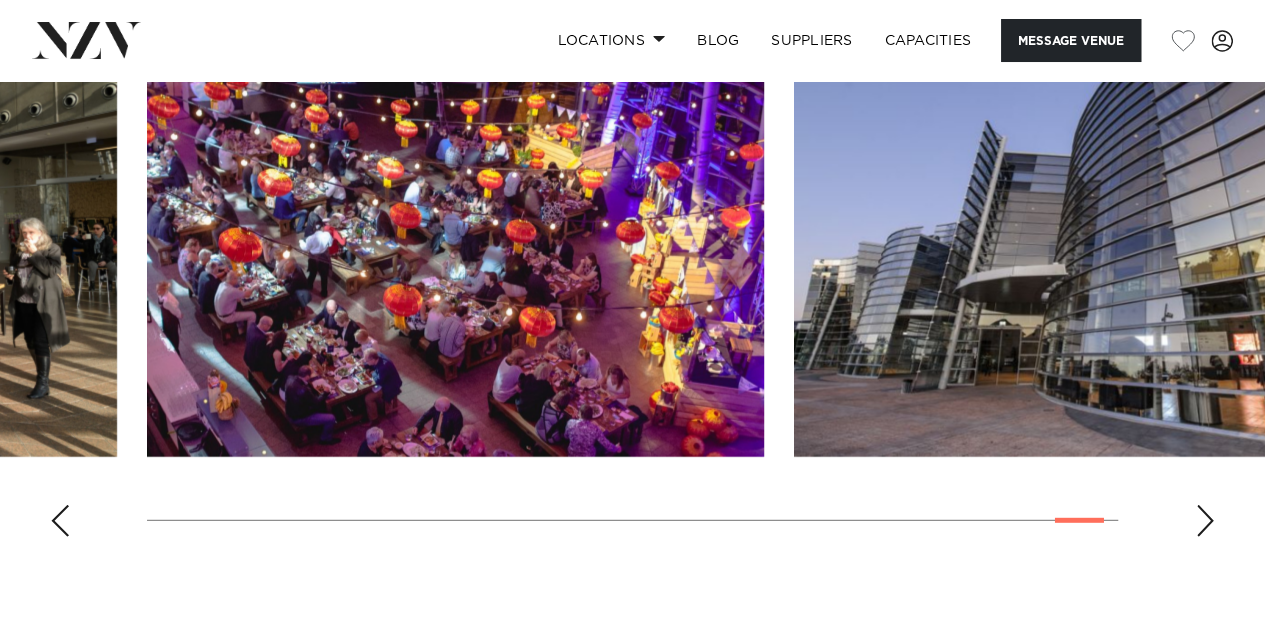 click at bounding box center [1205, 521] 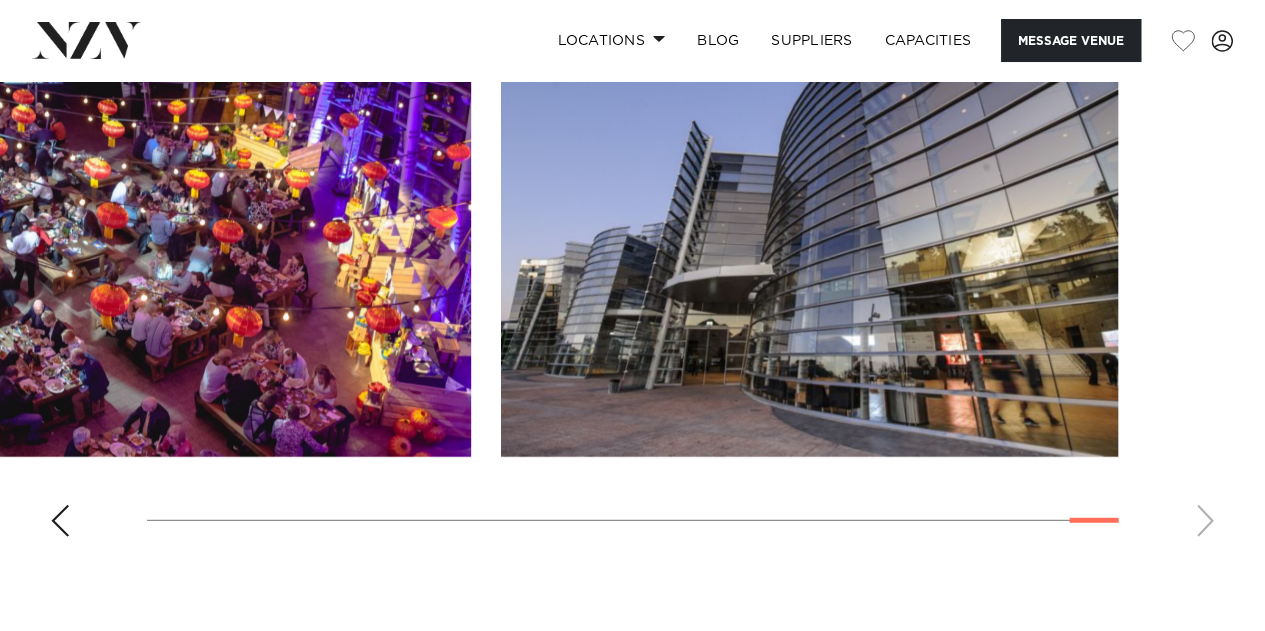 click at bounding box center (632, 278) 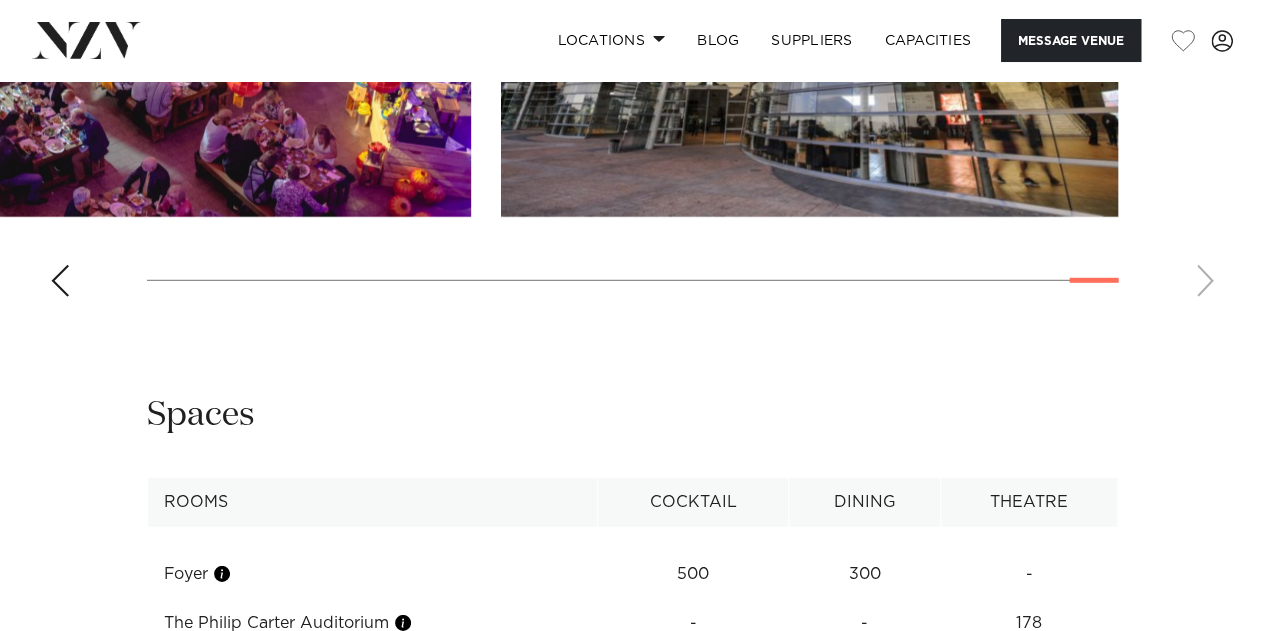 scroll, scrollTop: 2900, scrollLeft: 0, axis: vertical 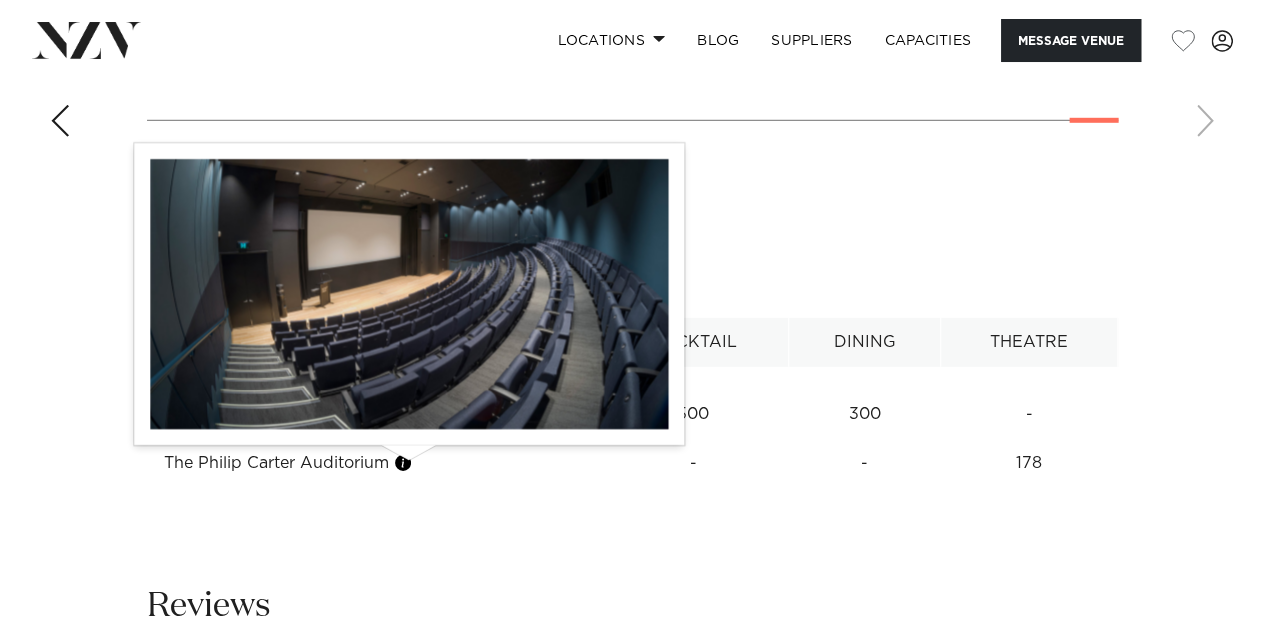 click at bounding box center [403, 463] 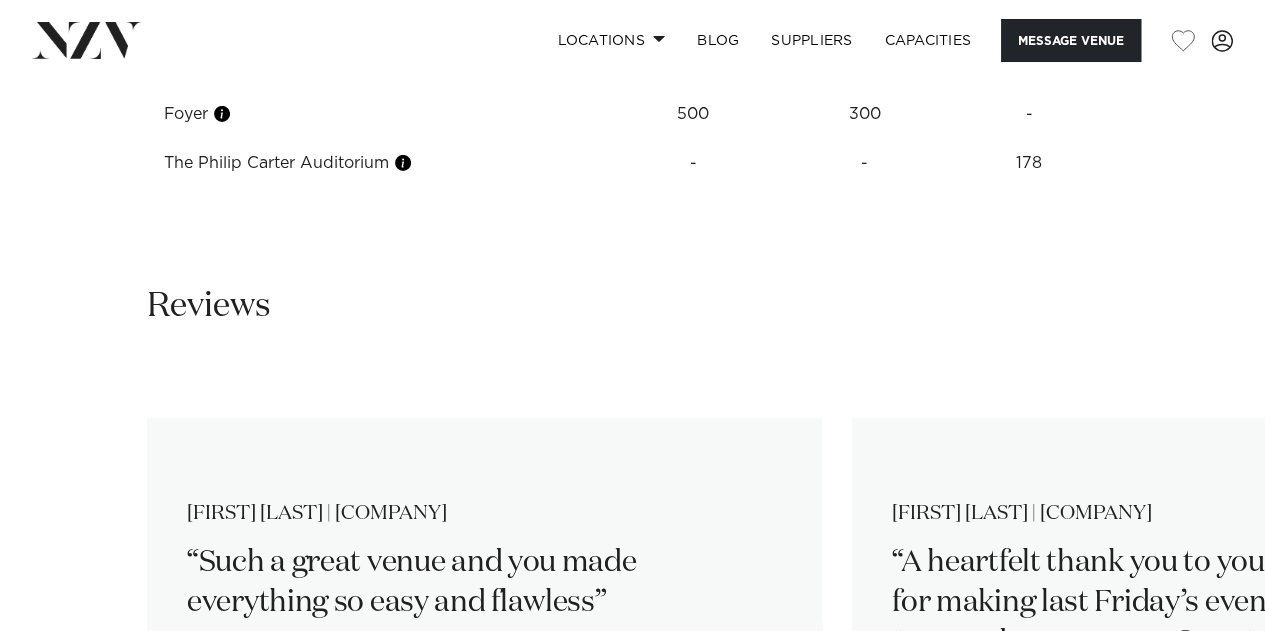 scroll, scrollTop: 3000, scrollLeft: 0, axis: vertical 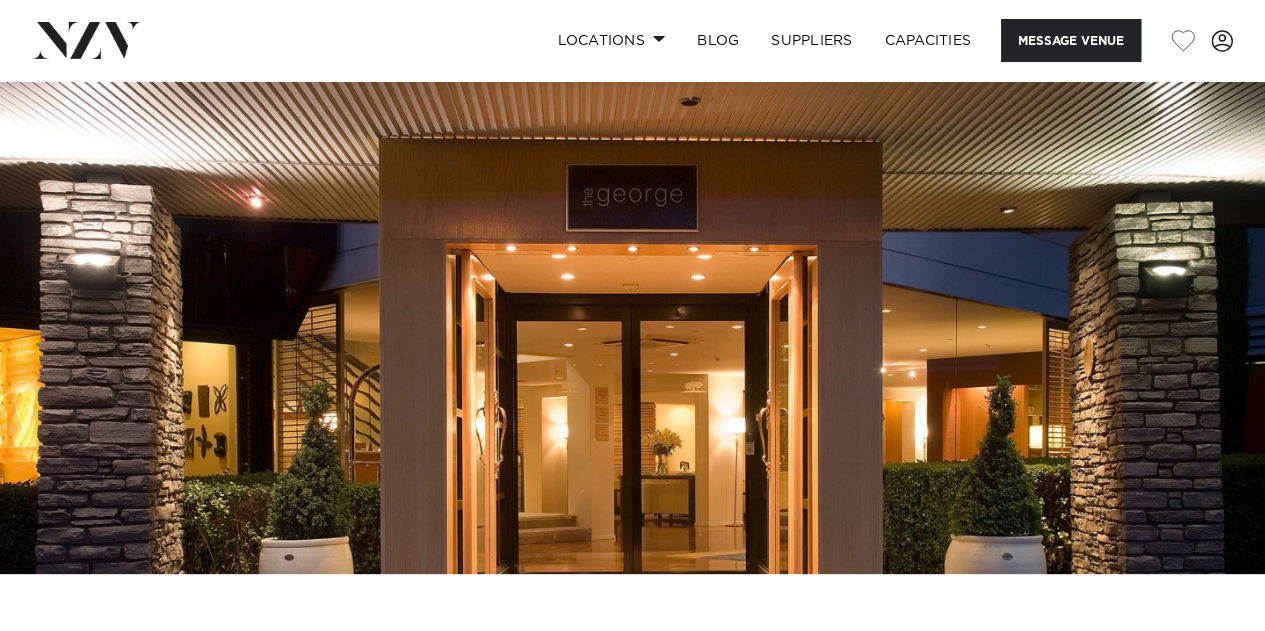click at bounding box center [632, 277] 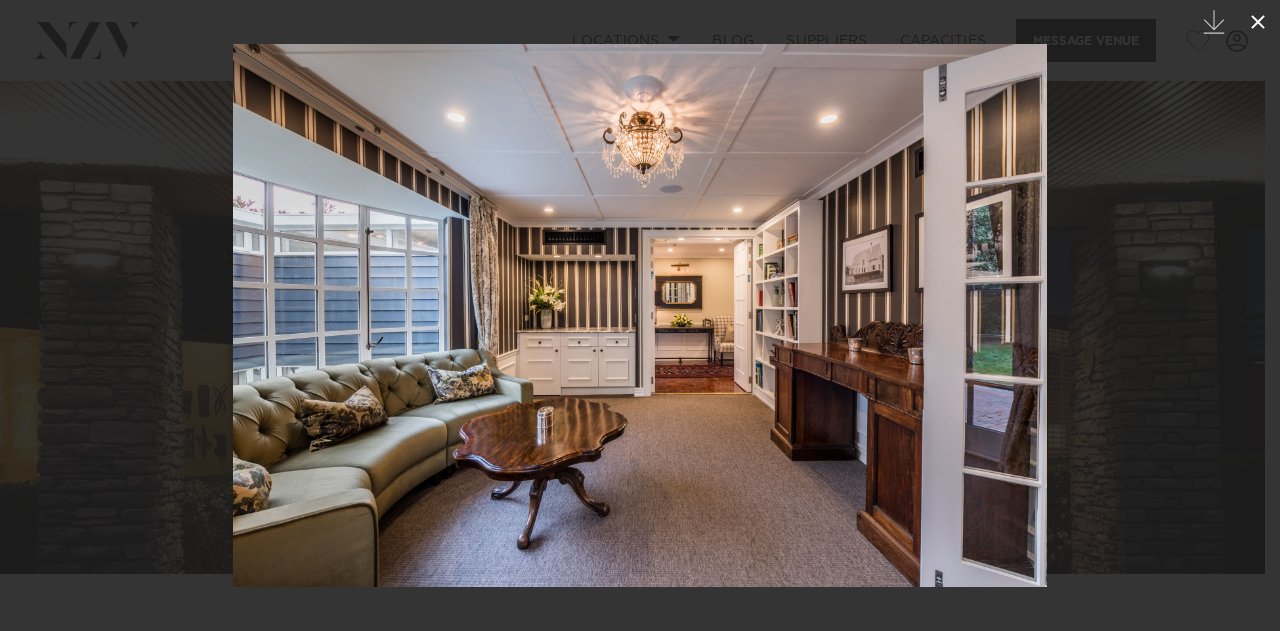 click 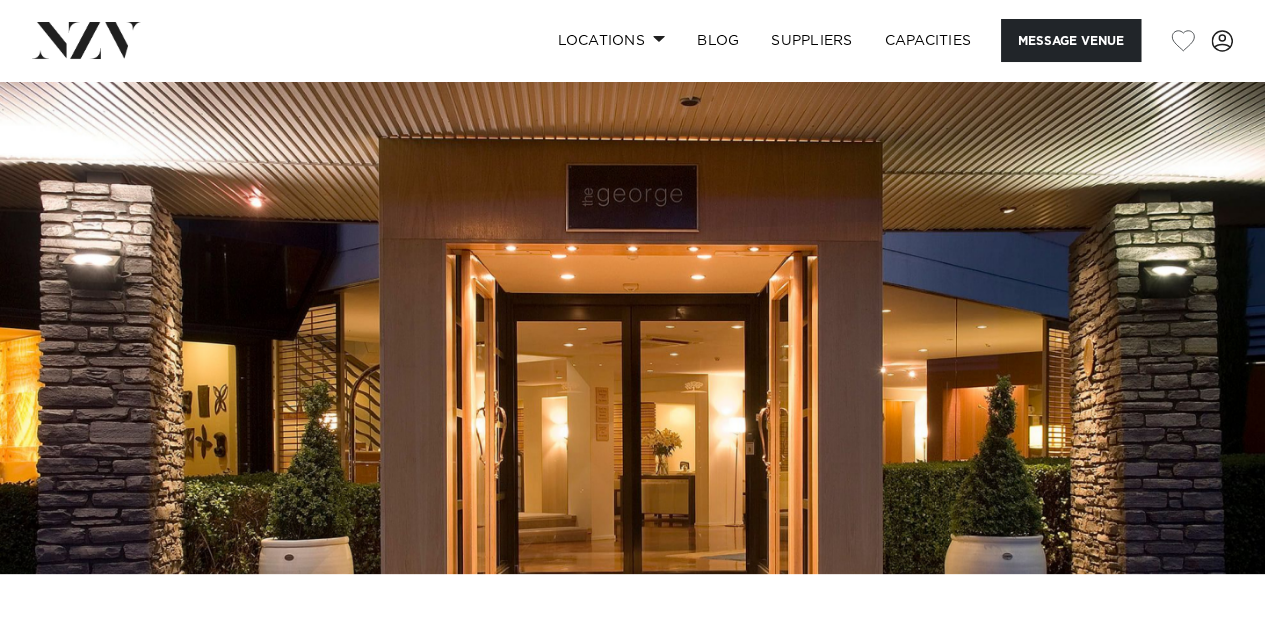 scroll, scrollTop: 0, scrollLeft: 0, axis: both 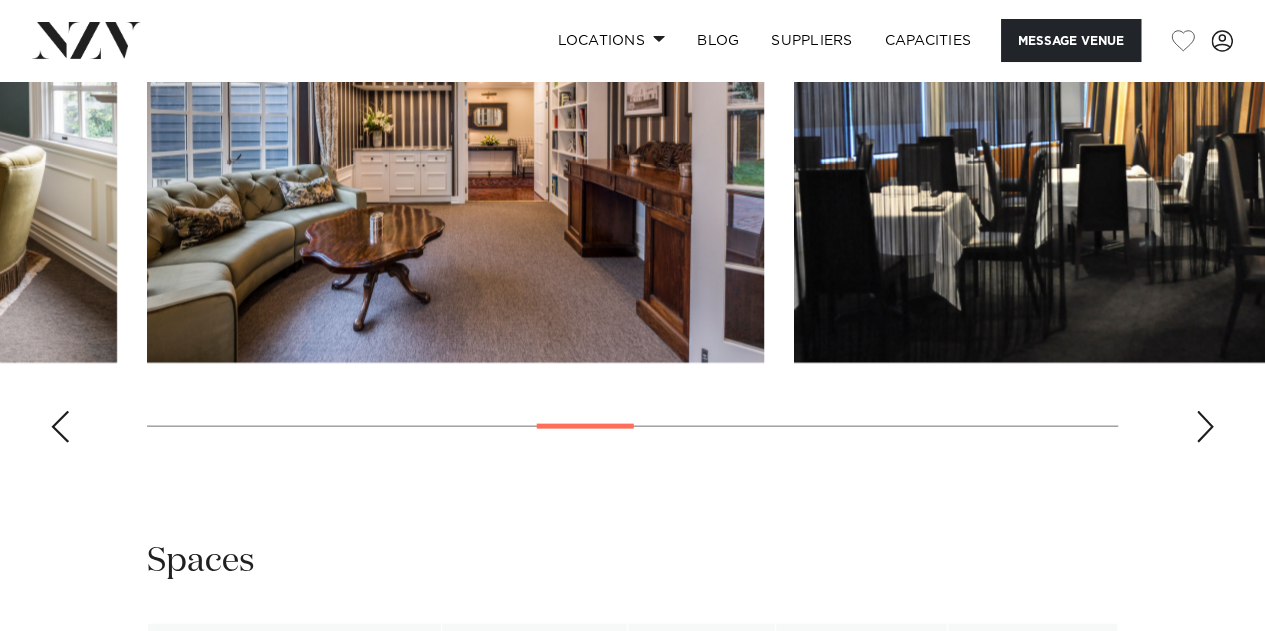 click at bounding box center [1205, 427] 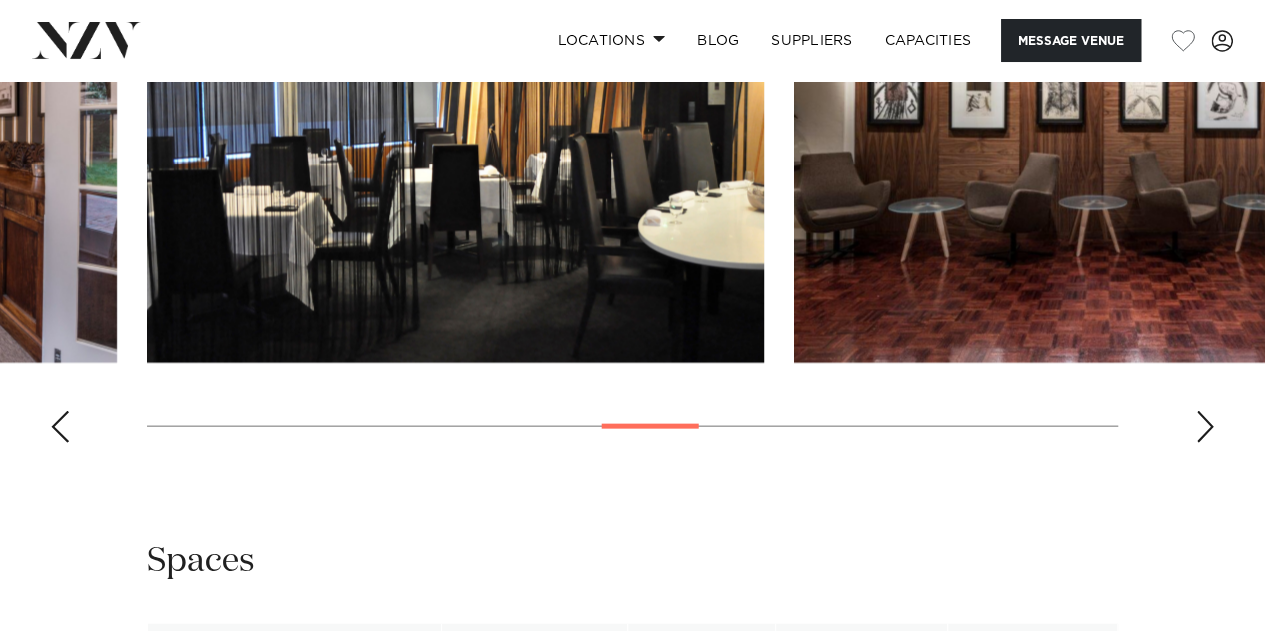 click at bounding box center (1205, 427) 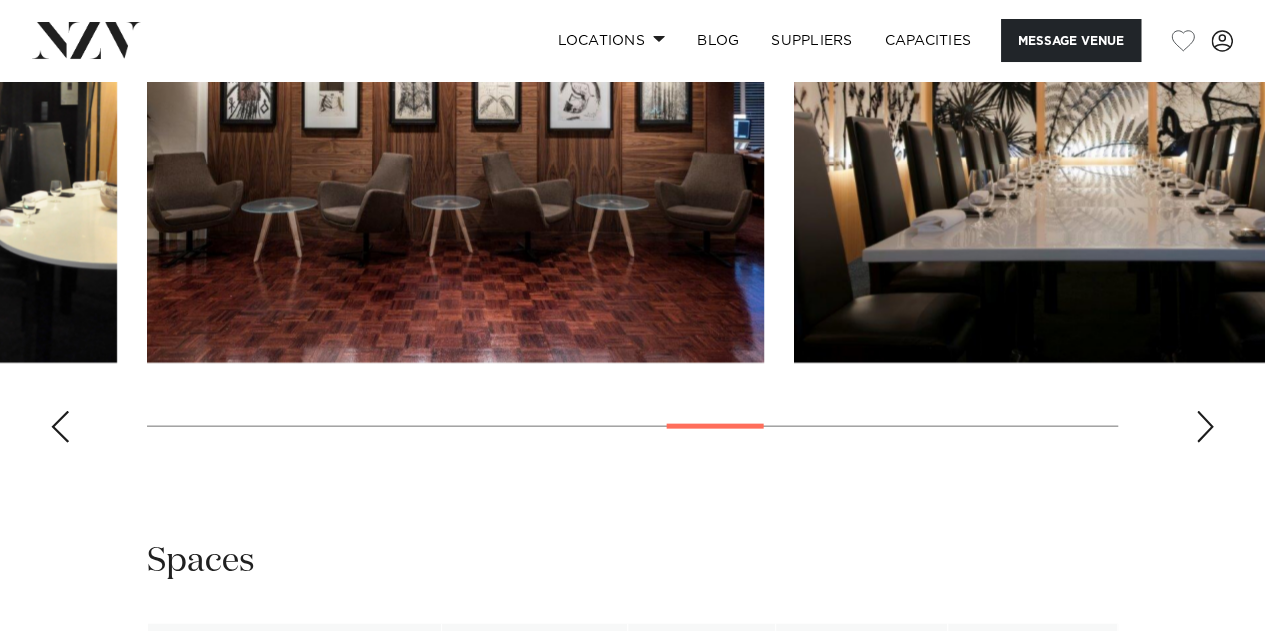 click at bounding box center [1205, 427] 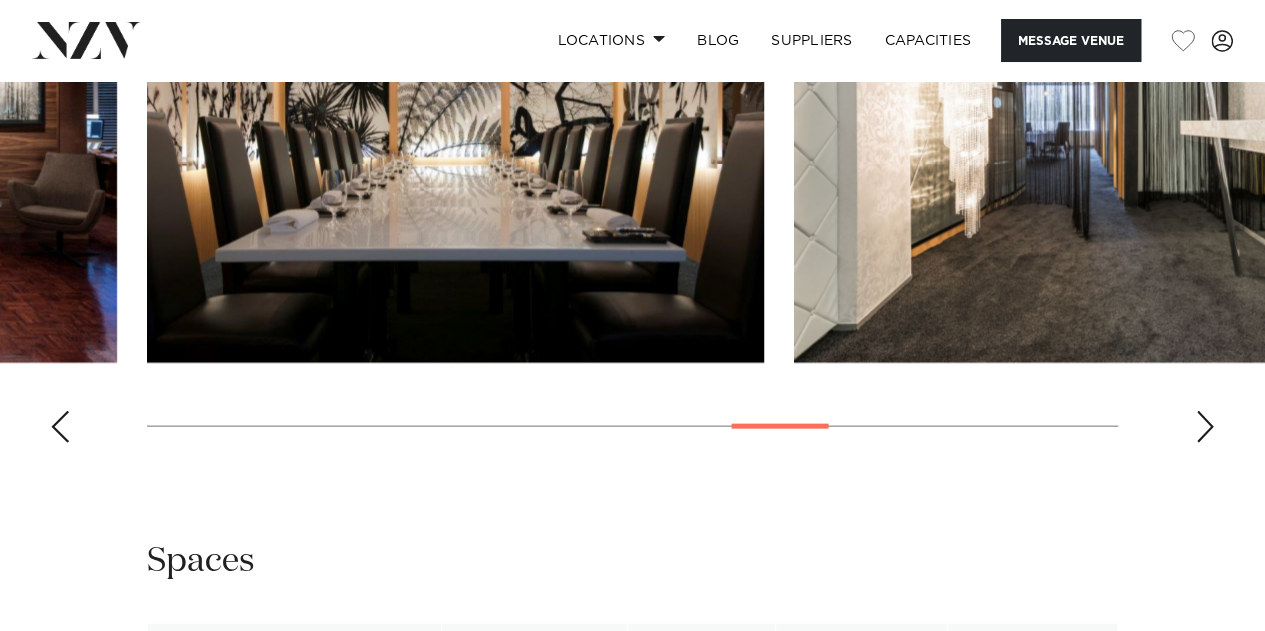 click at bounding box center (1205, 427) 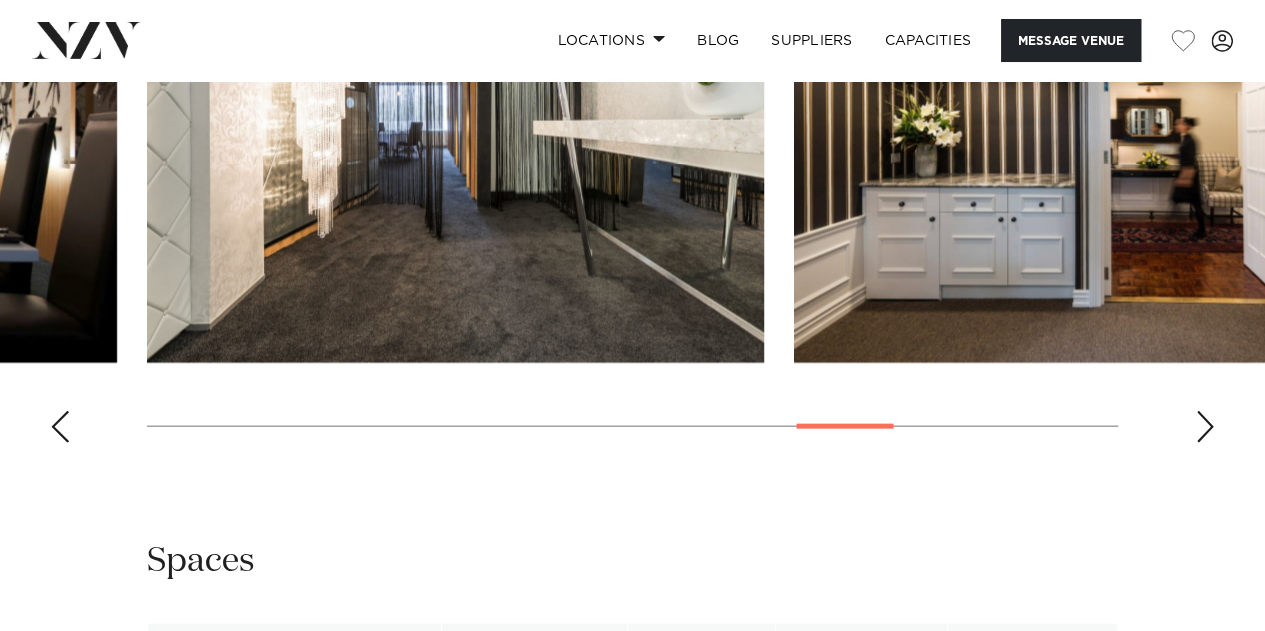 click at bounding box center (1205, 427) 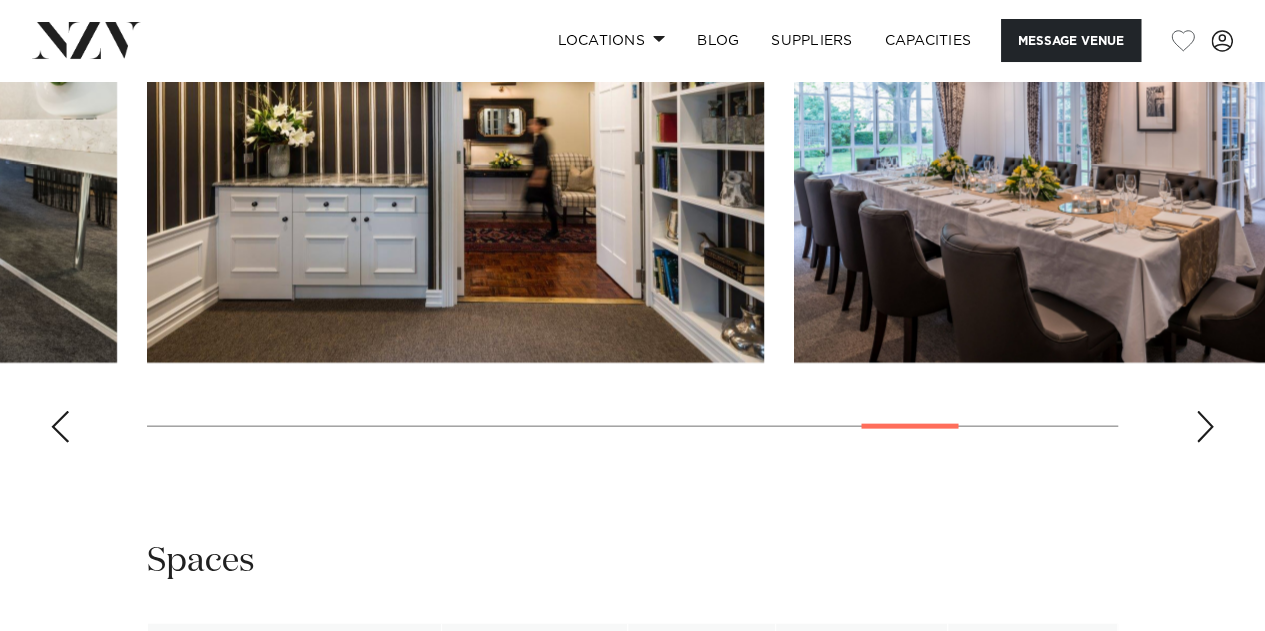 click at bounding box center (1205, 427) 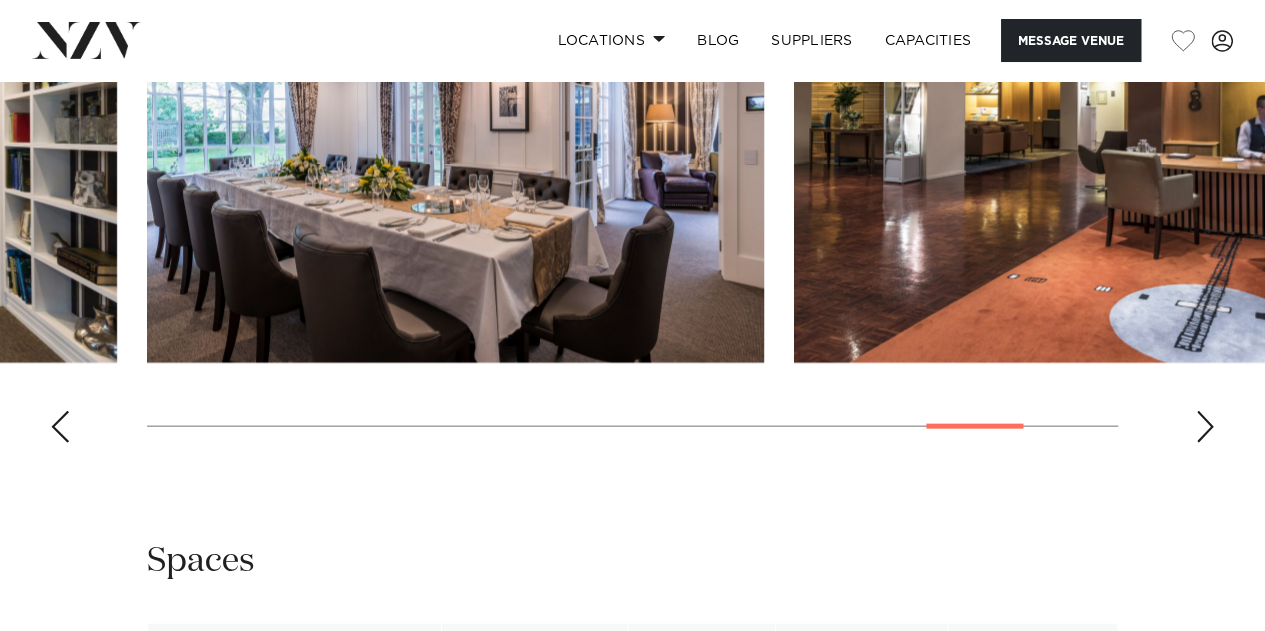 click at bounding box center [1205, 427] 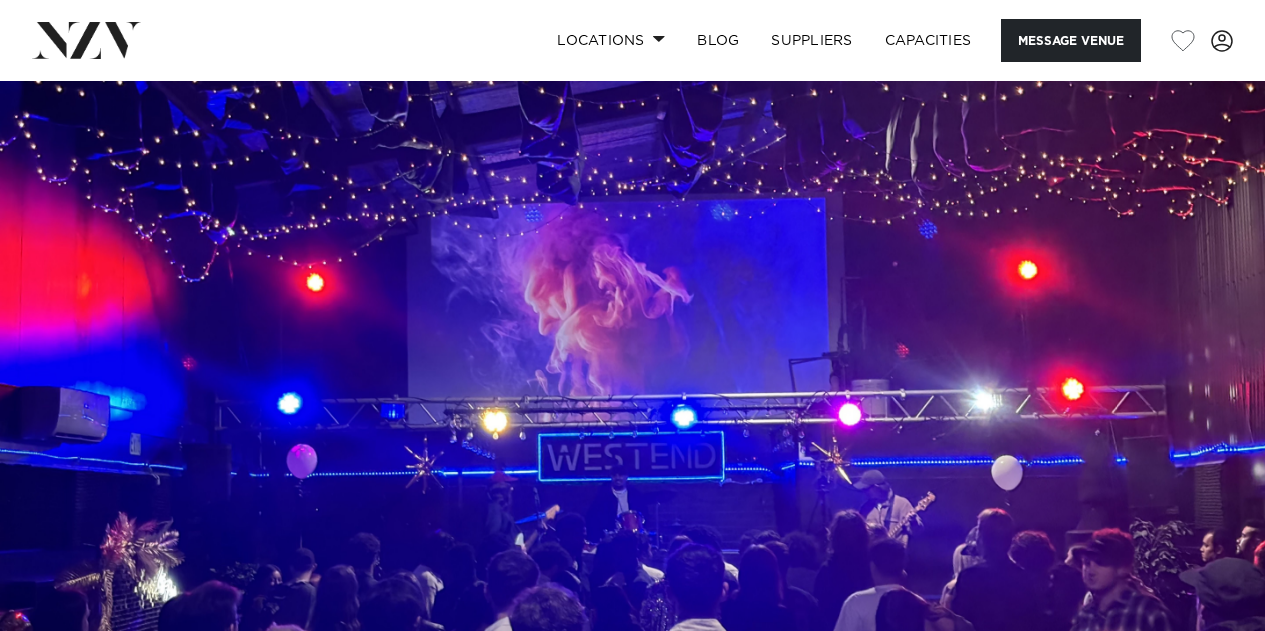 scroll, scrollTop: 0, scrollLeft: 0, axis: both 